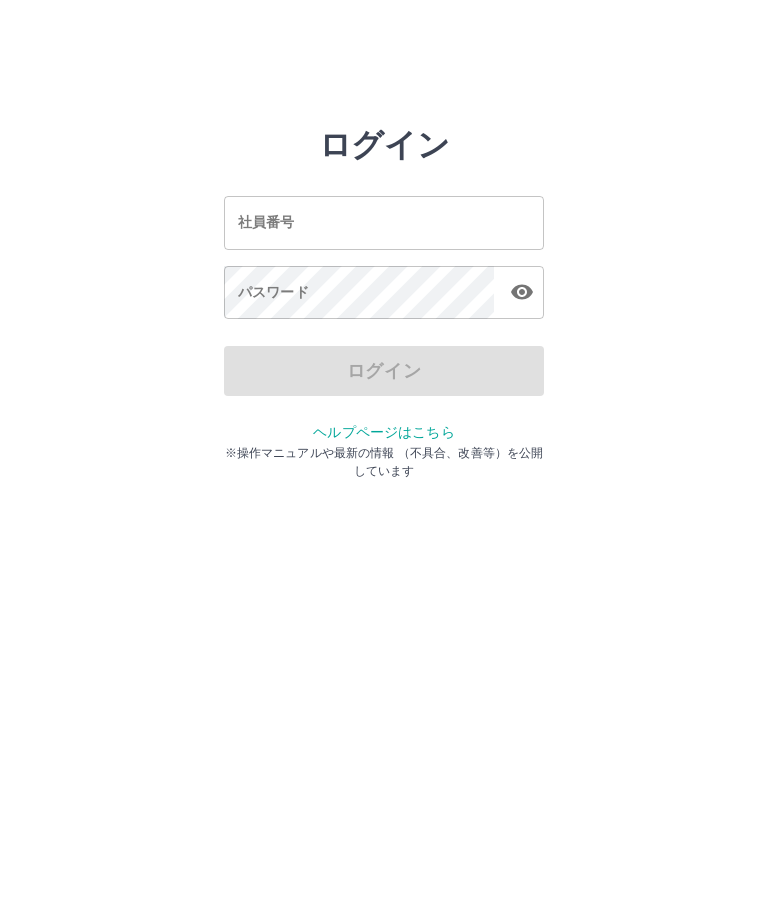 scroll, scrollTop: 0, scrollLeft: 0, axis: both 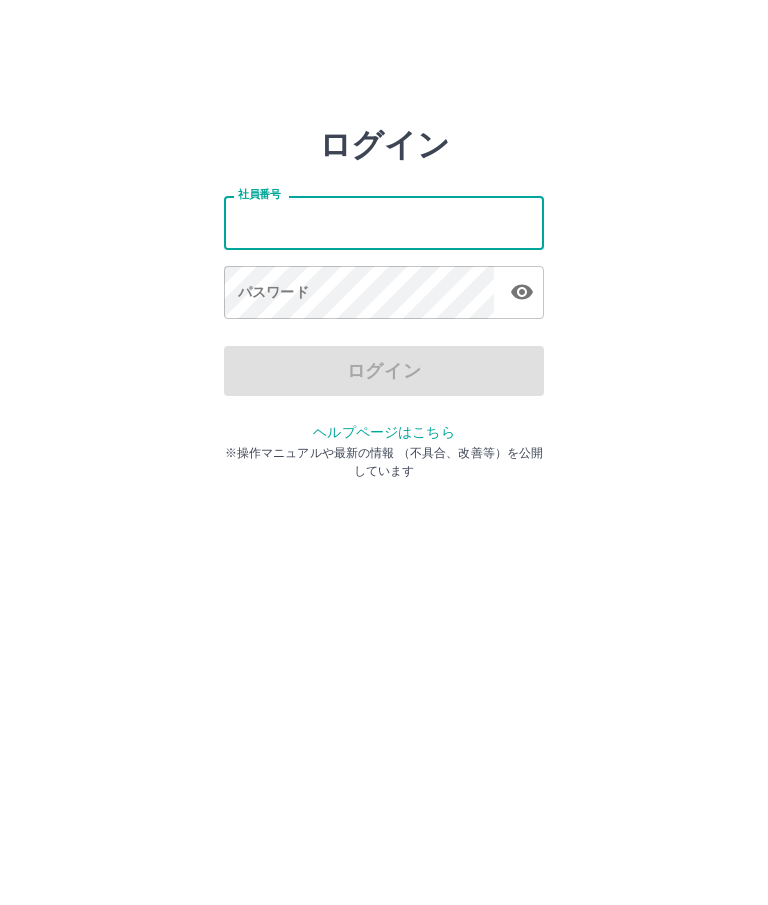 click on "社員番号" at bounding box center (384, 222) 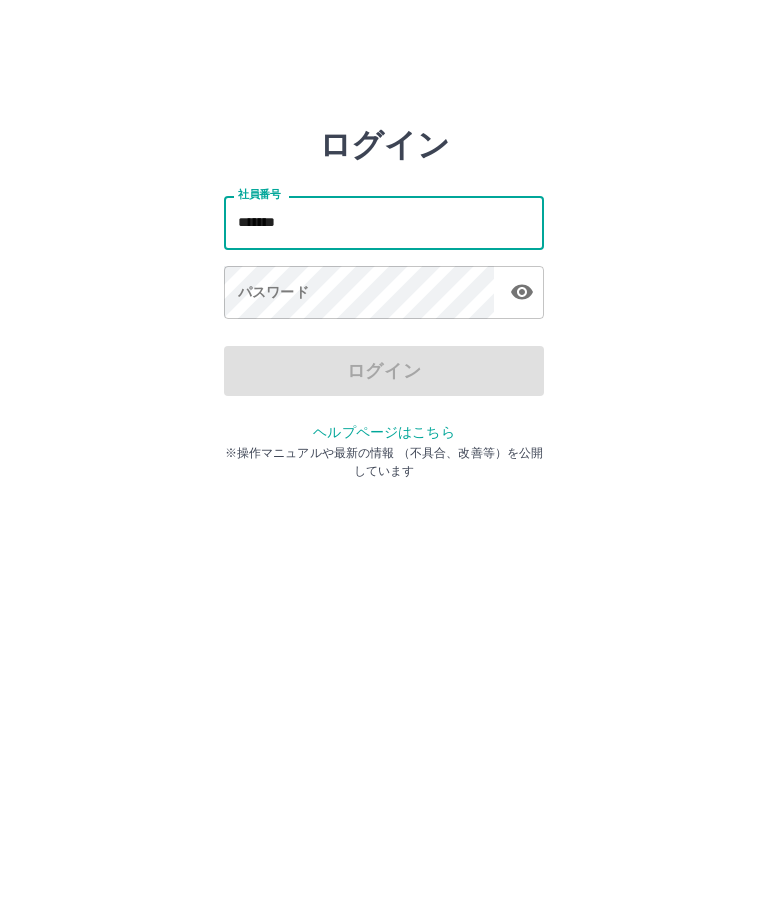 click 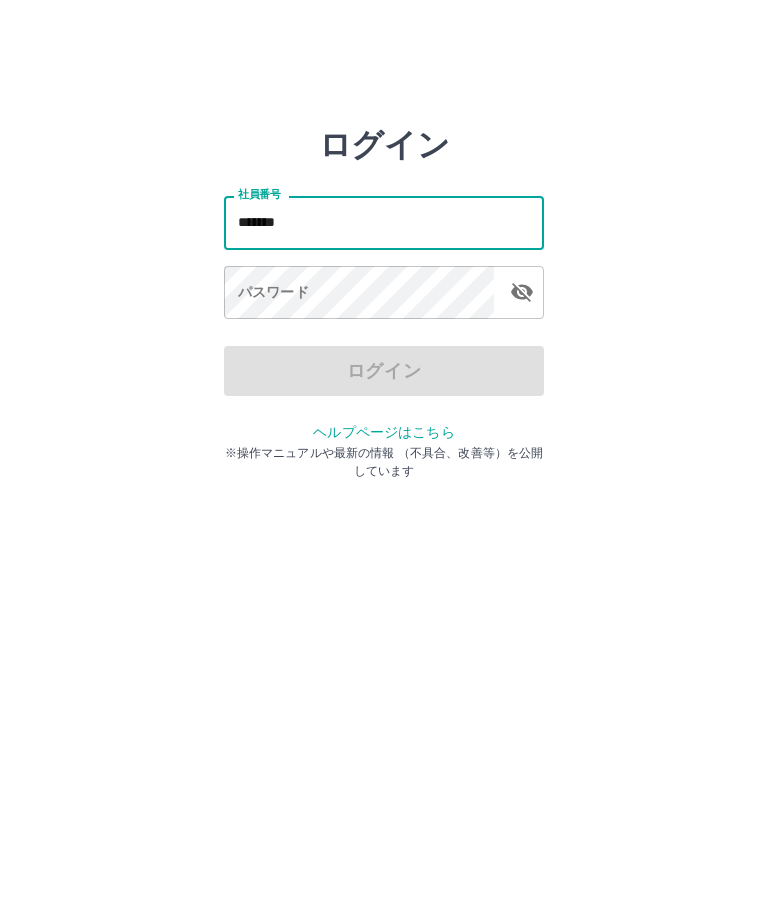 type on "*******" 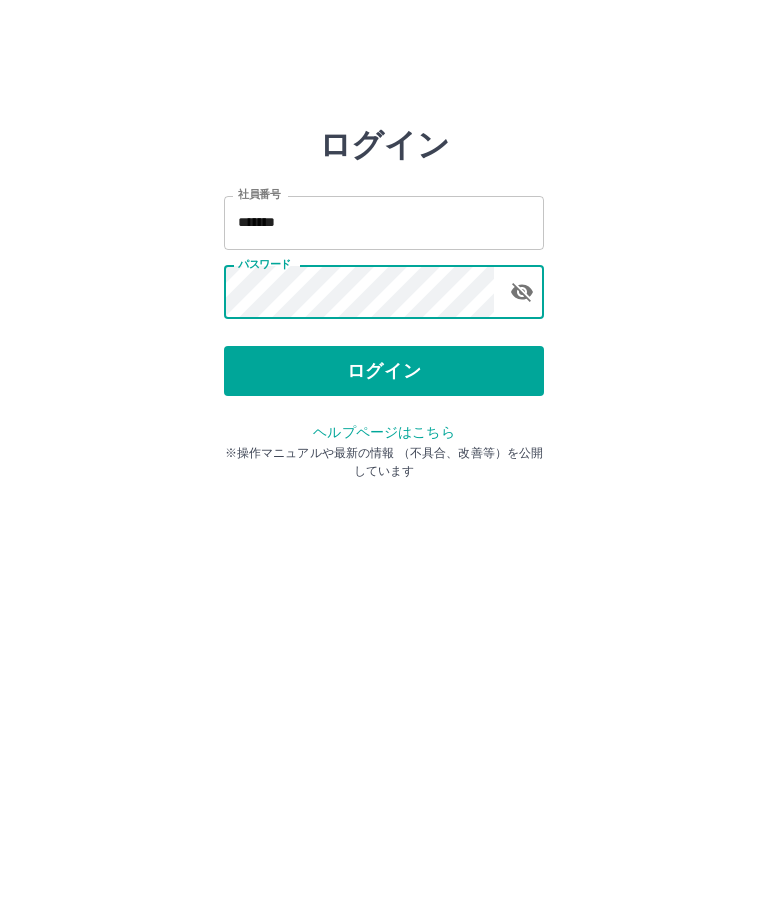 click on "ログイン" at bounding box center [384, 371] 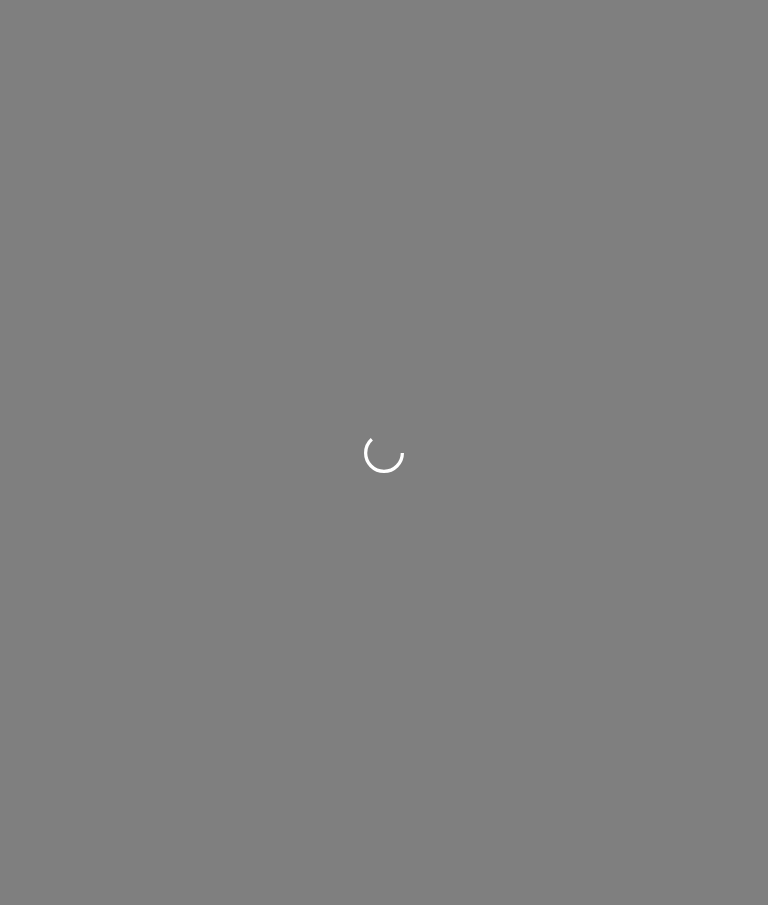 scroll, scrollTop: 0, scrollLeft: 0, axis: both 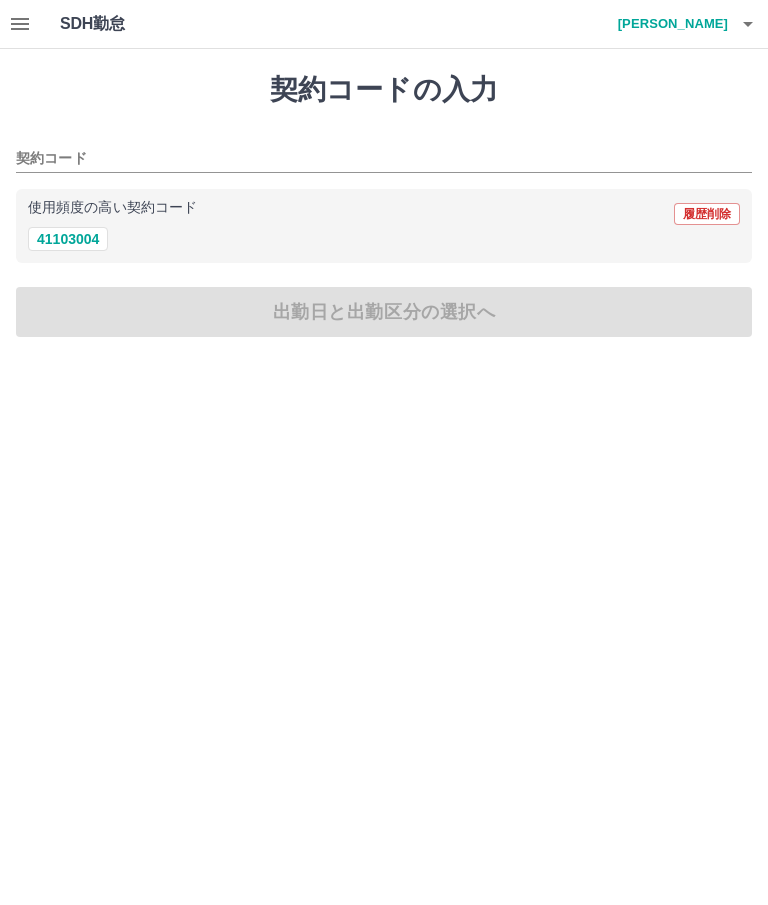 click on "41103004" at bounding box center (68, 239) 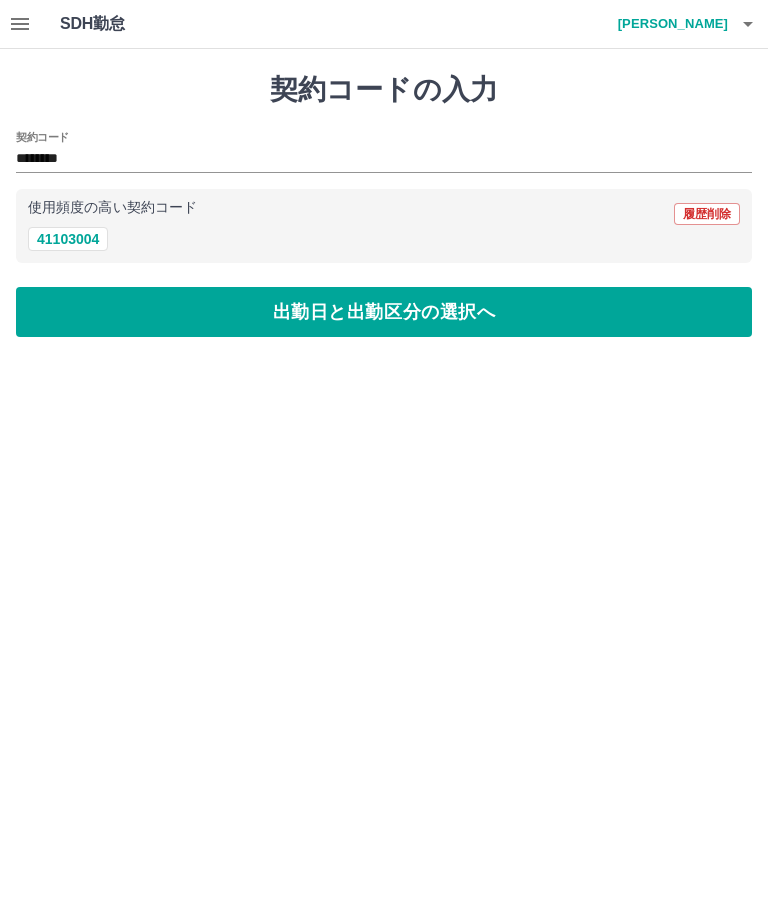 type on "********" 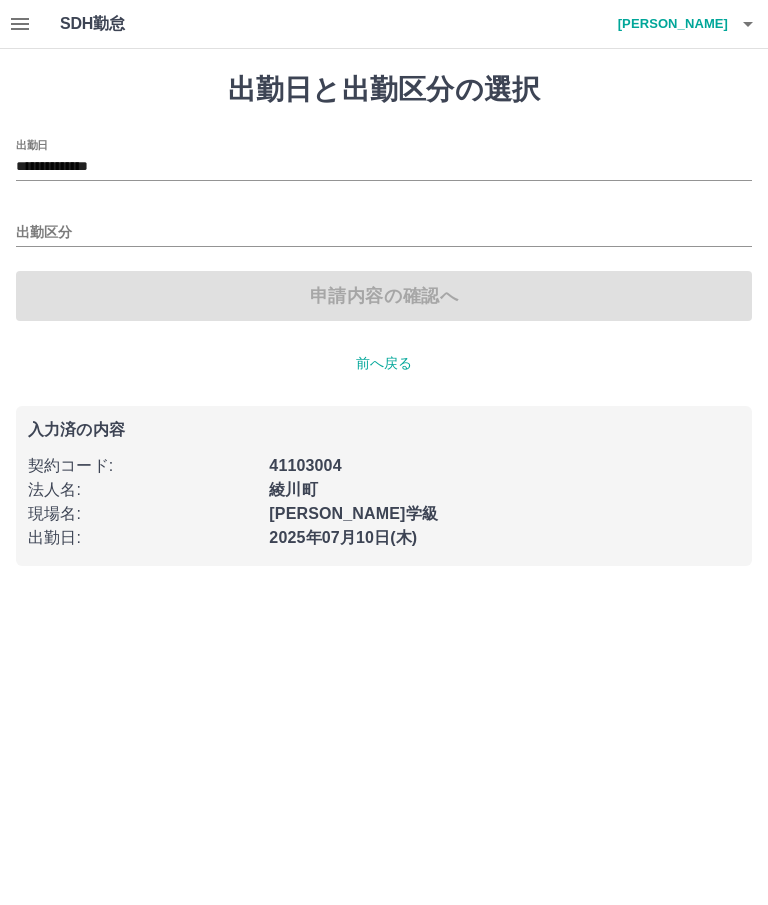 click on "出勤区分" at bounding box center [384, 233] 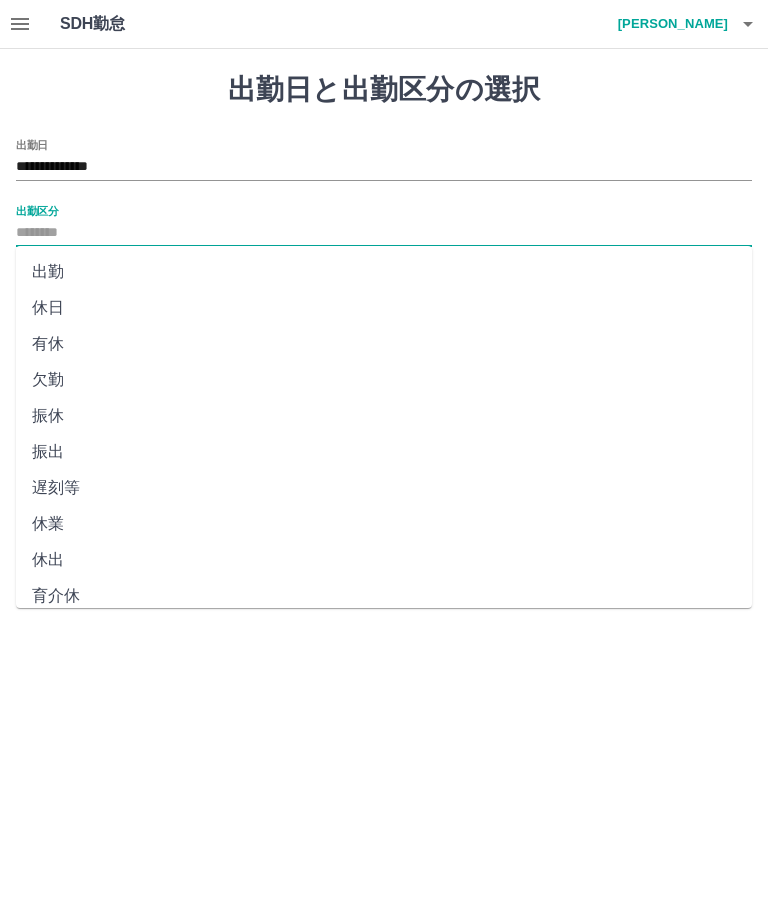 click on "**********" at bounding box center [384, 167] 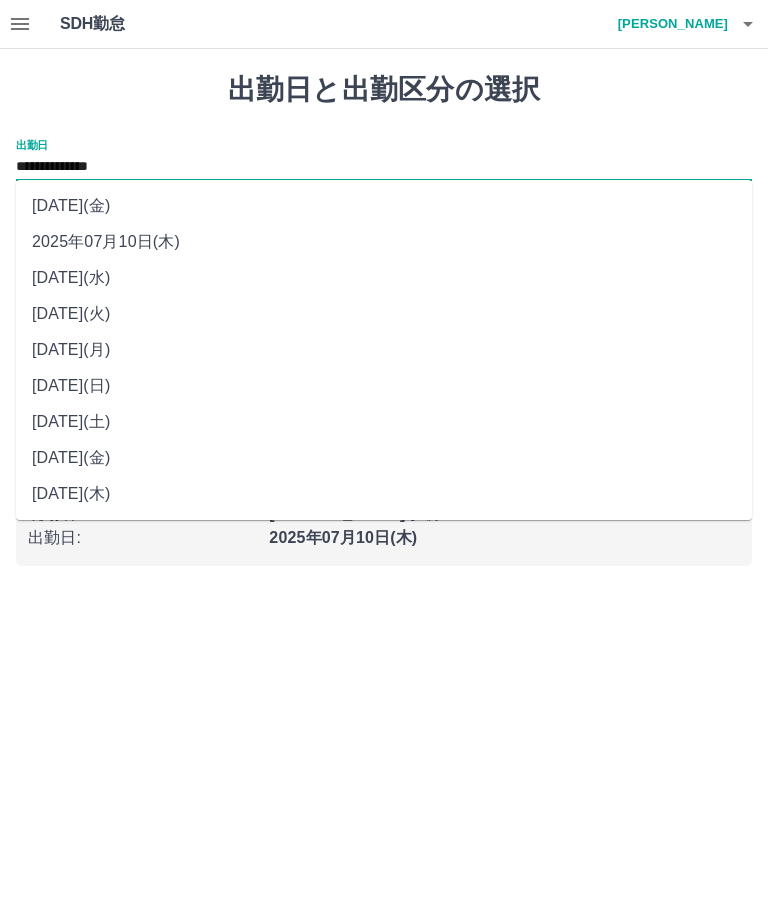 click on "2025年07月09日(水)" at bounding box center (384, 278) 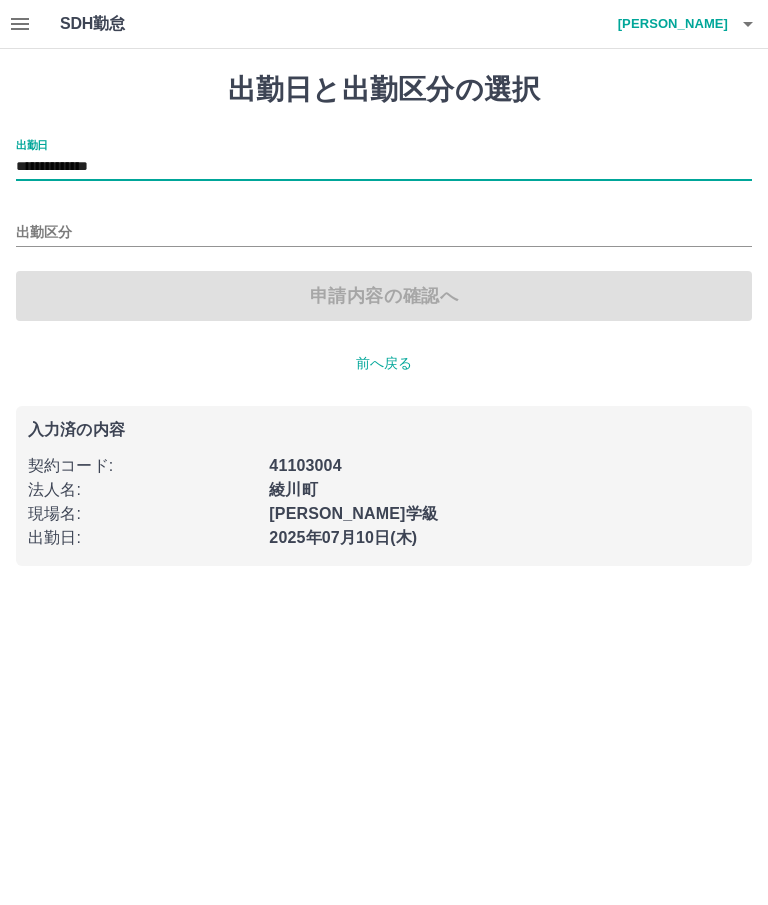 click on "出勤区分" at bounding box center (384, 233) 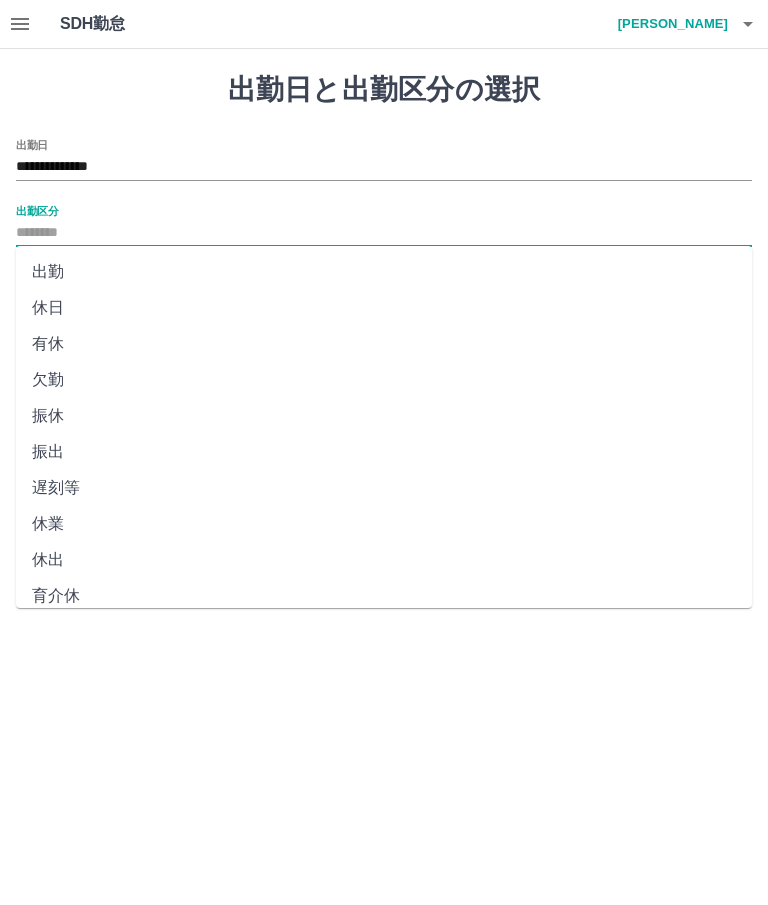 click on "出勤" at bounding box center [384, 272] 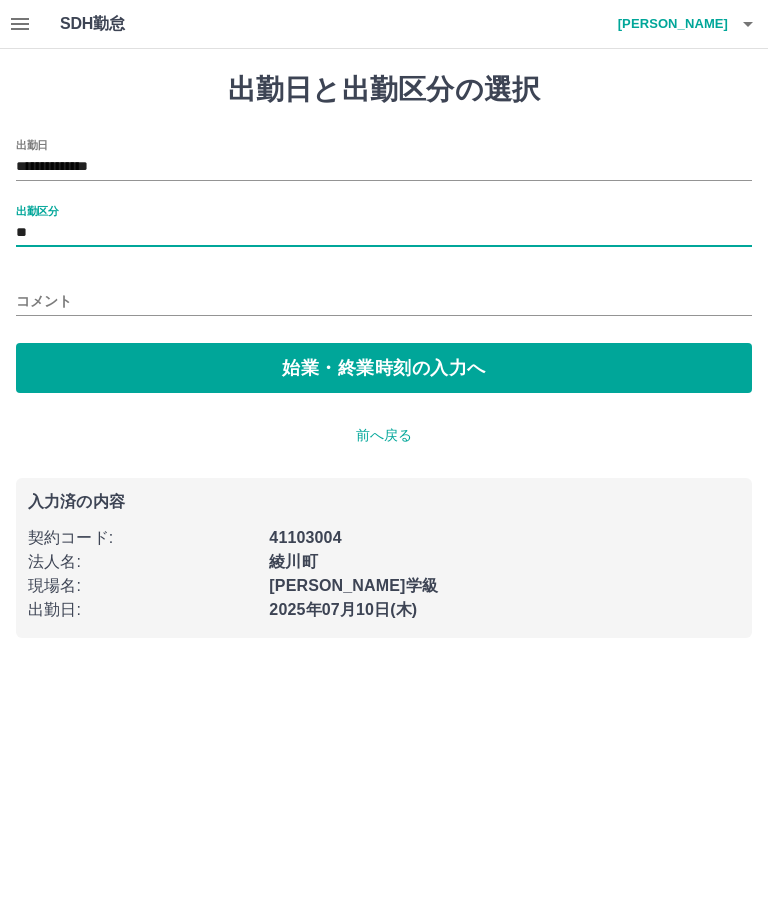 click 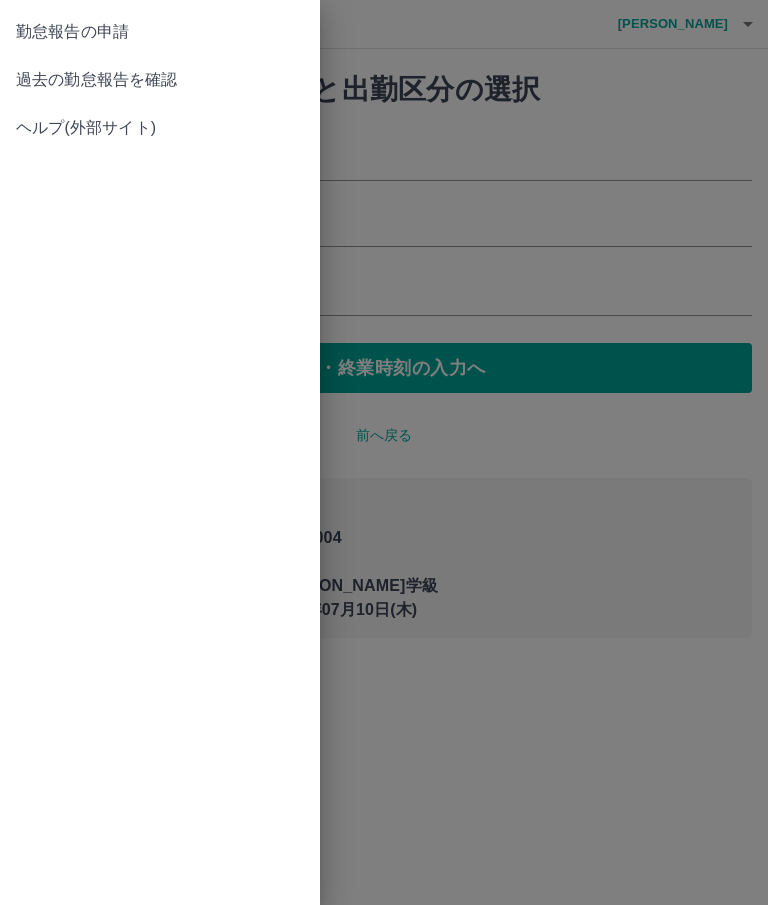 click on "過去の勤怠報告を確認" at bounding box center (160, 80) 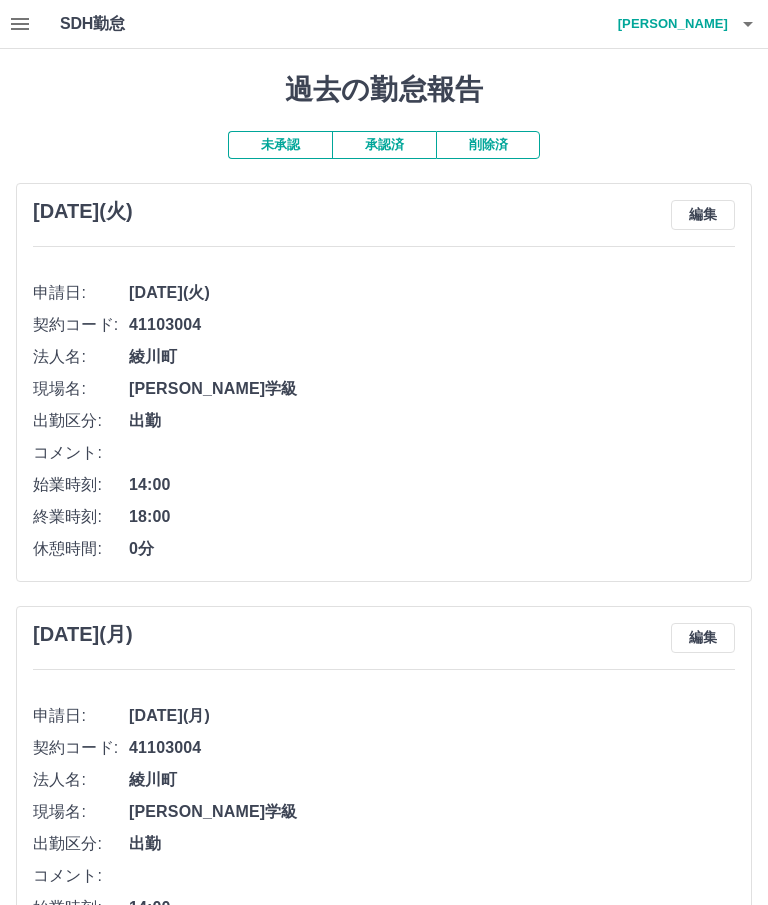 click 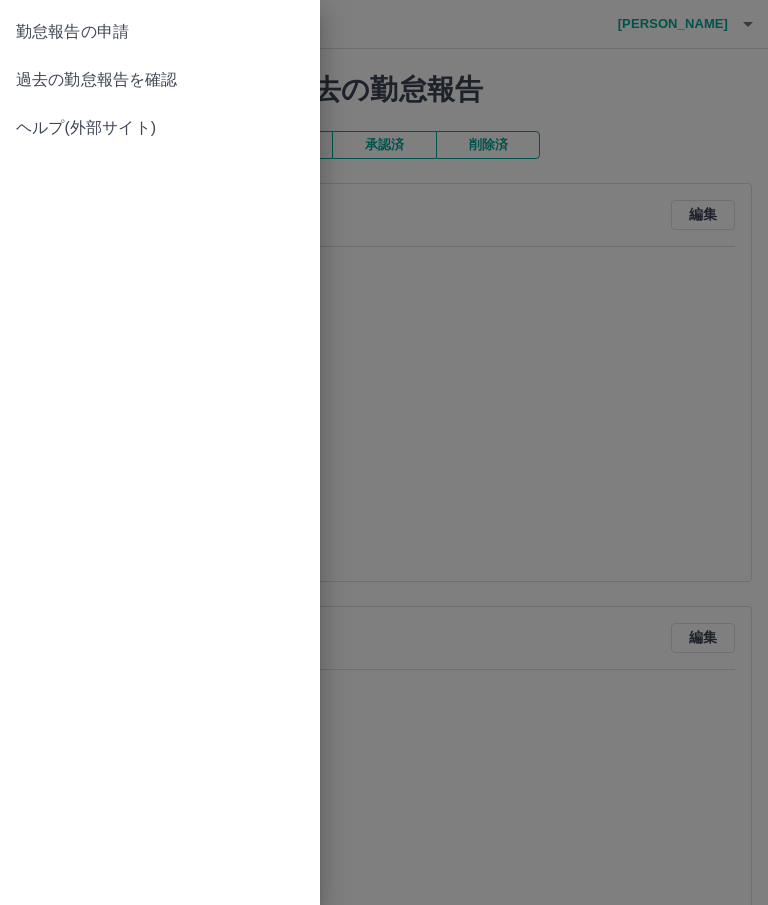 click on "過去の勤怠報告を確認" at bounding box center [160, 80] 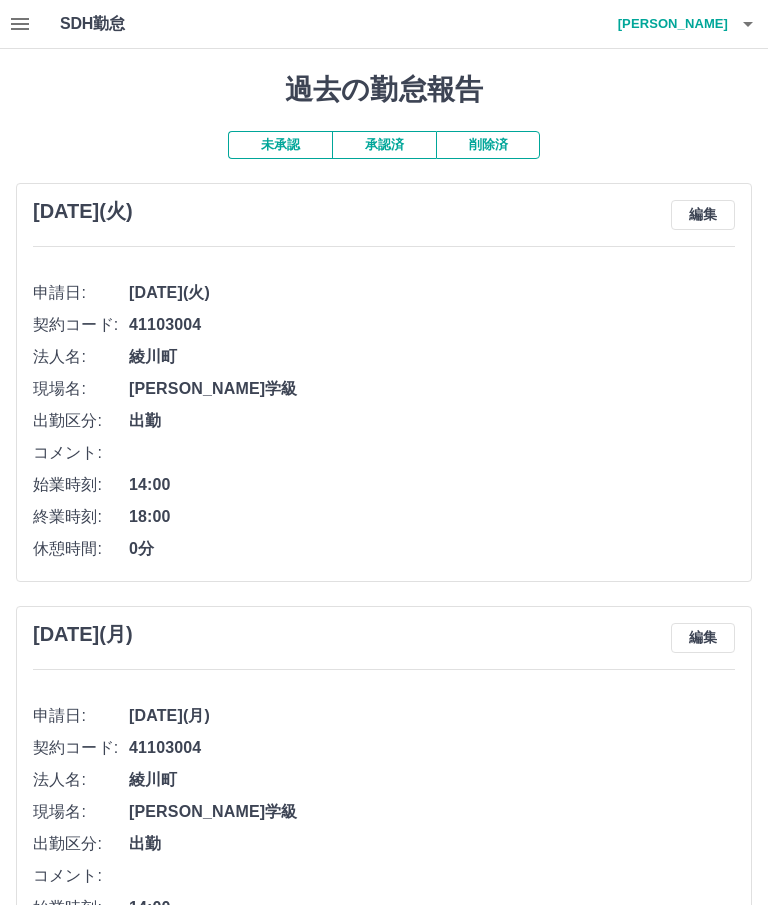 click on "未承認" at bounding box center [280, 145] 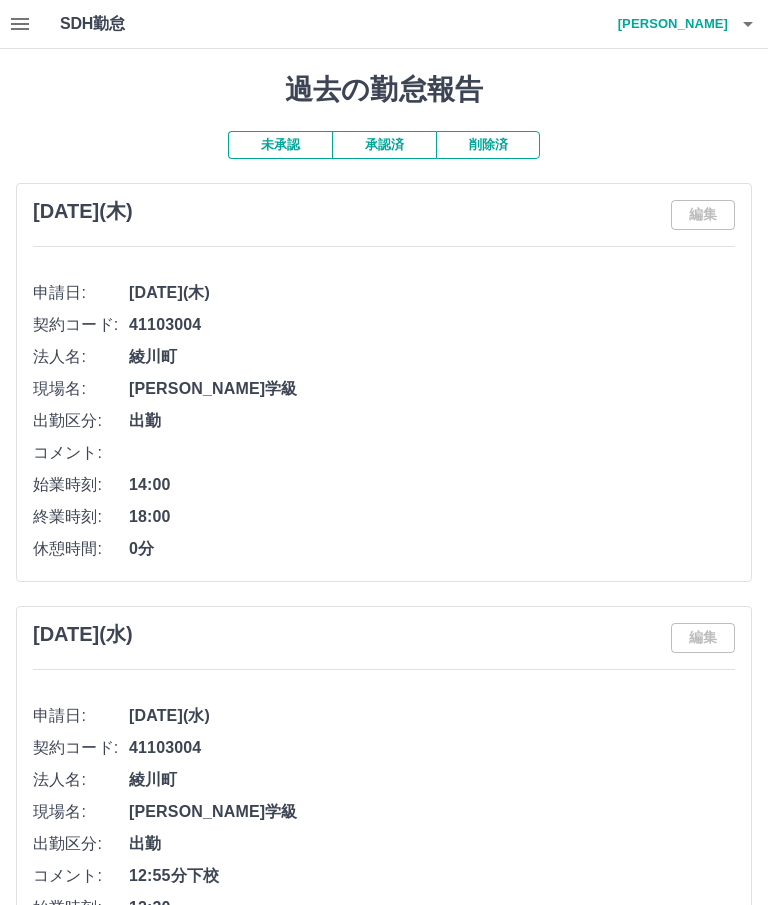 click on "未承認" at bounding box center [280, 145] 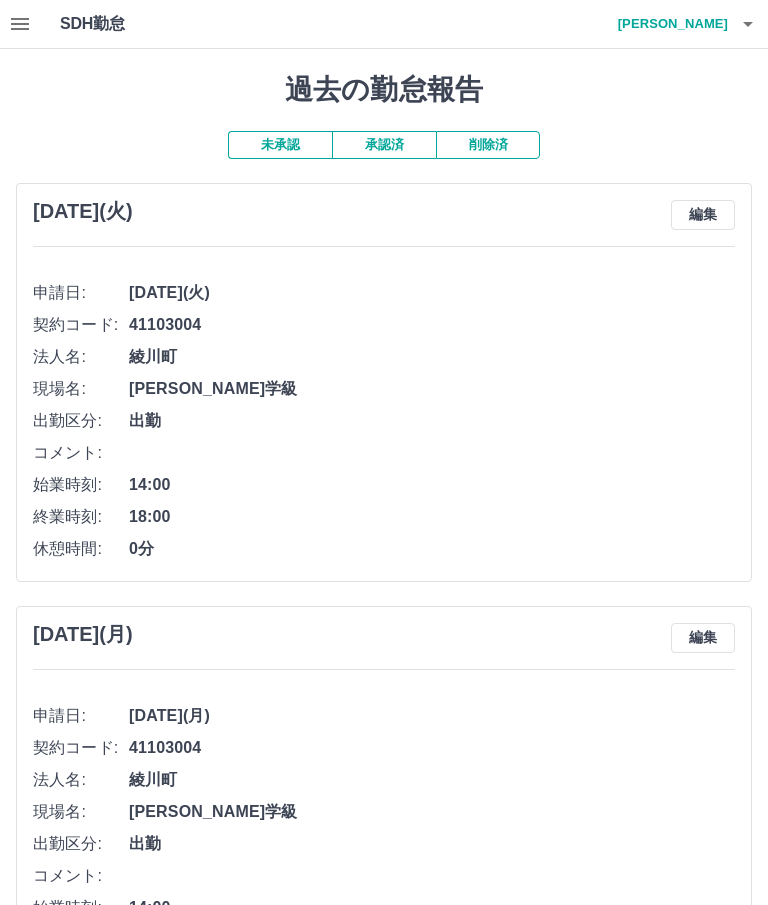 click on "片岡　淳子" at bounding box center (668, 24) 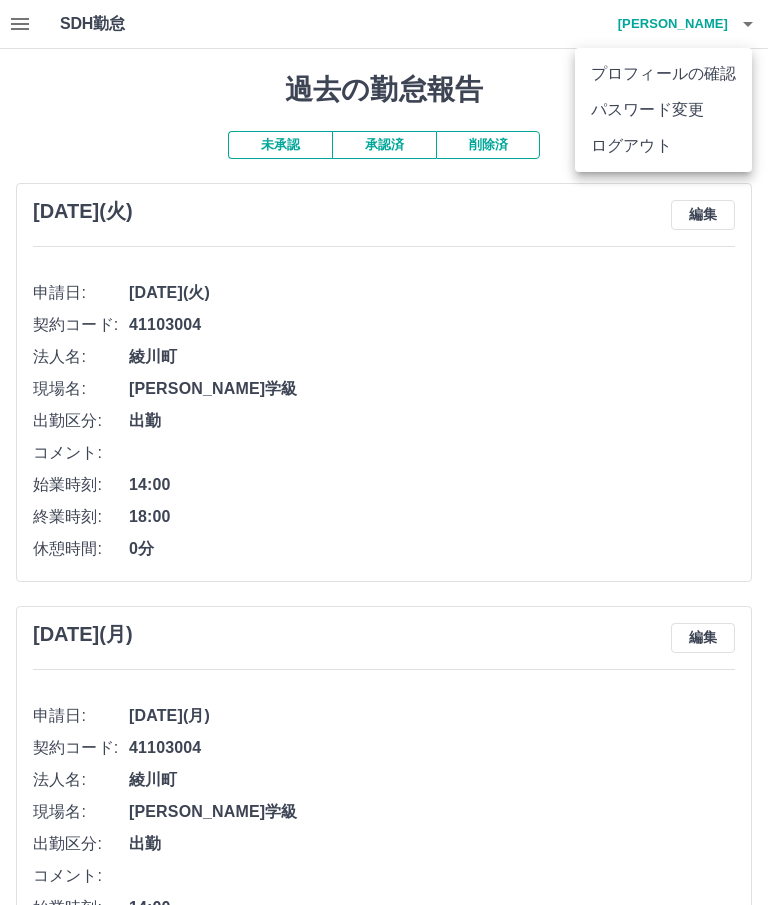 click on "ログアウト" at bounding box center (663, 146) 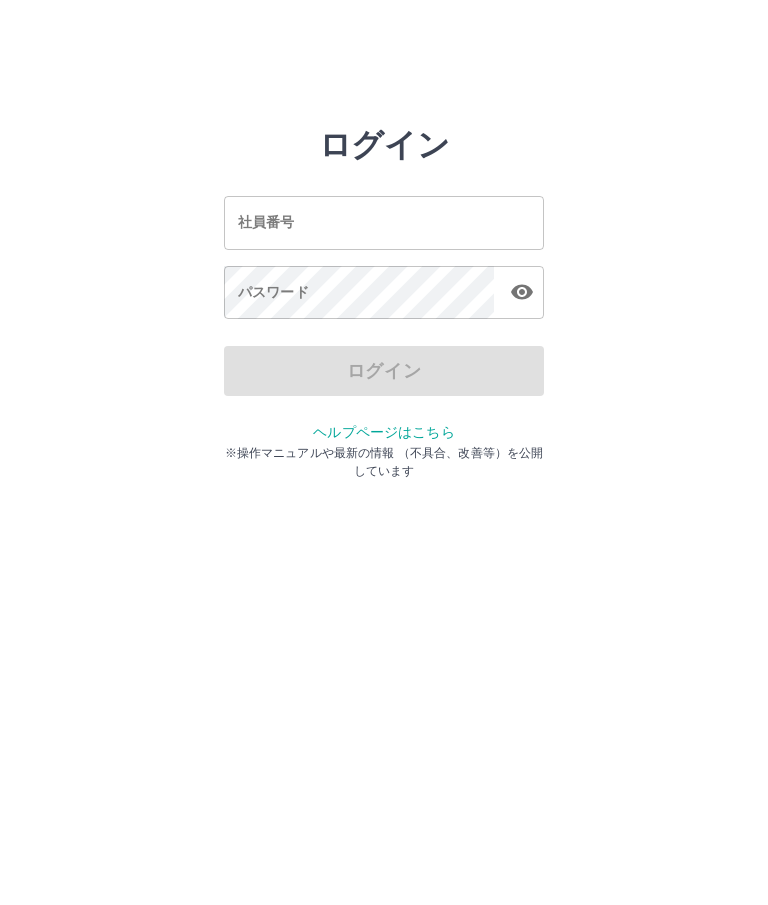 scroll, scrollTop: 0, scrollLeft: 0, axis: both 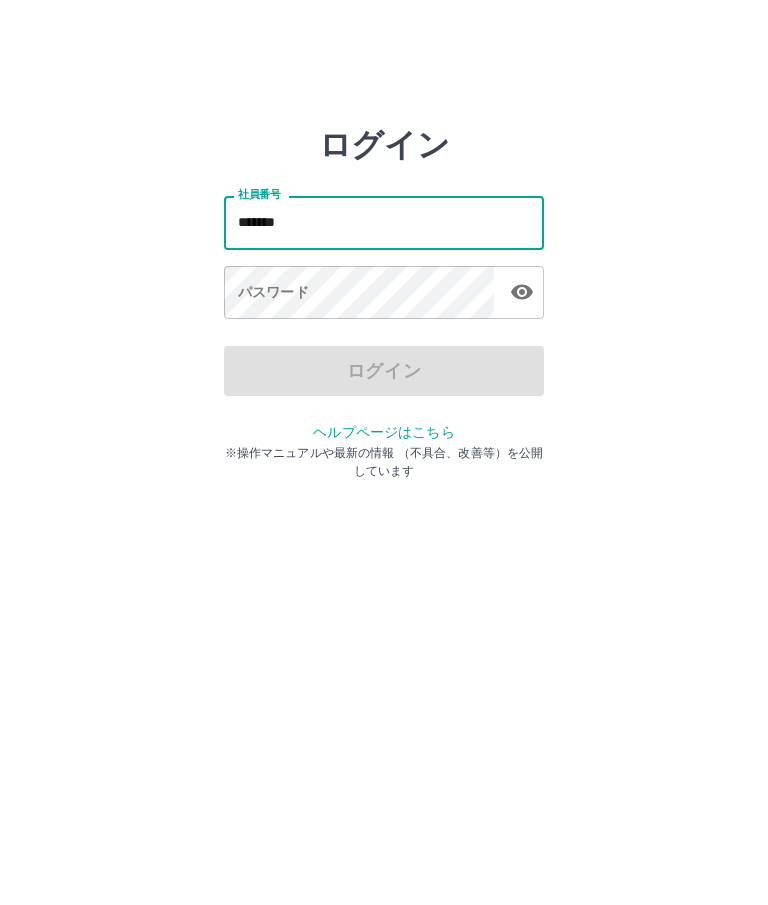 type on "*******" 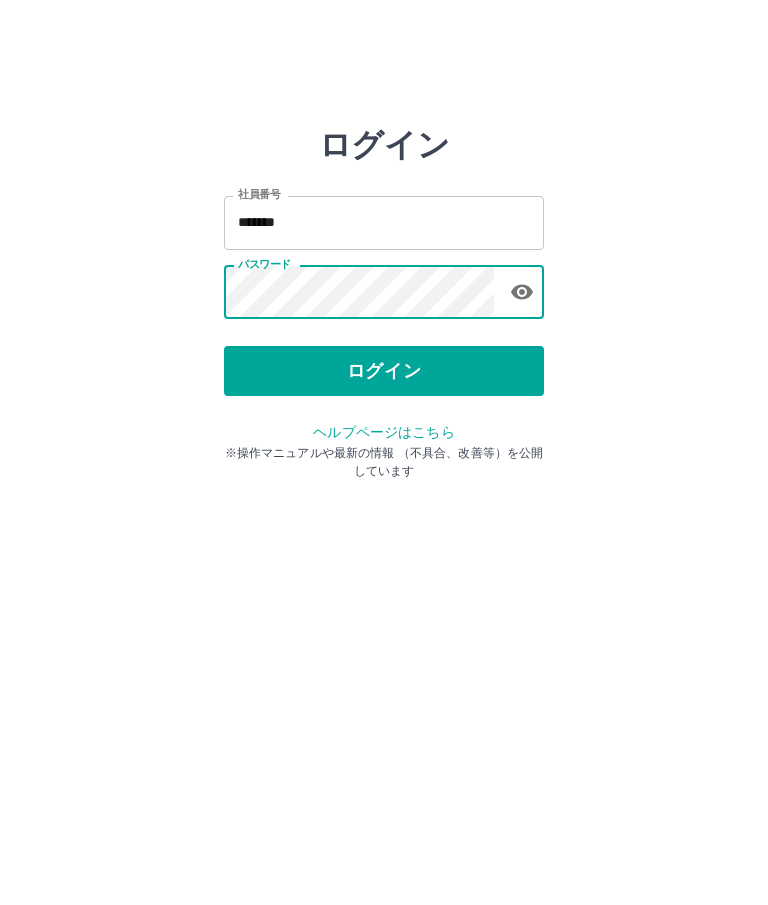 click 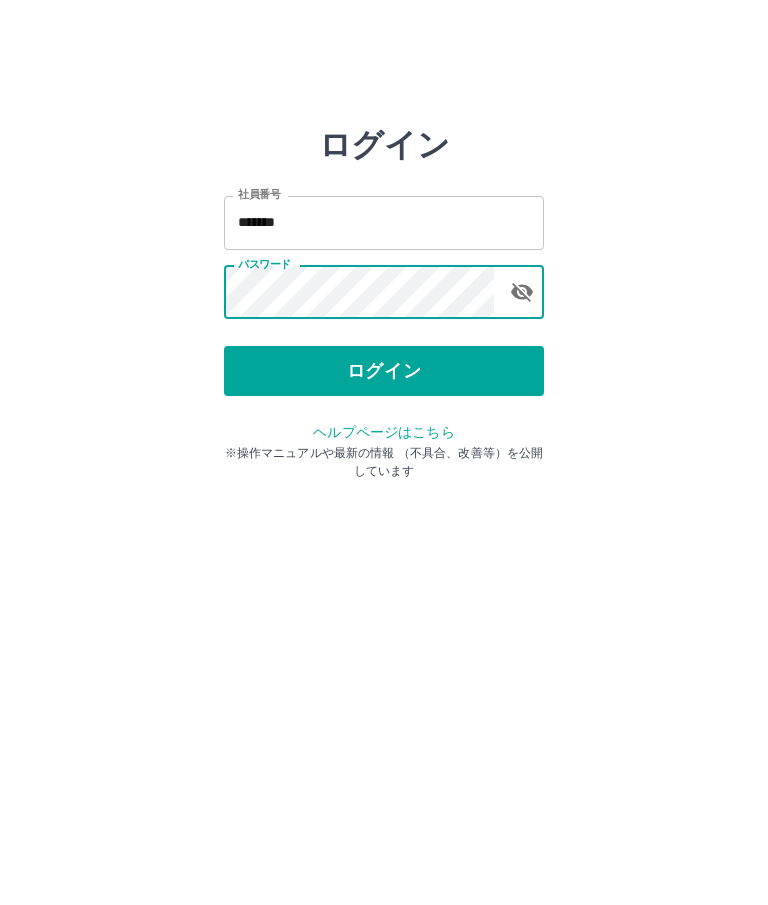click on "ログイン" at bounding box center [384, 371] 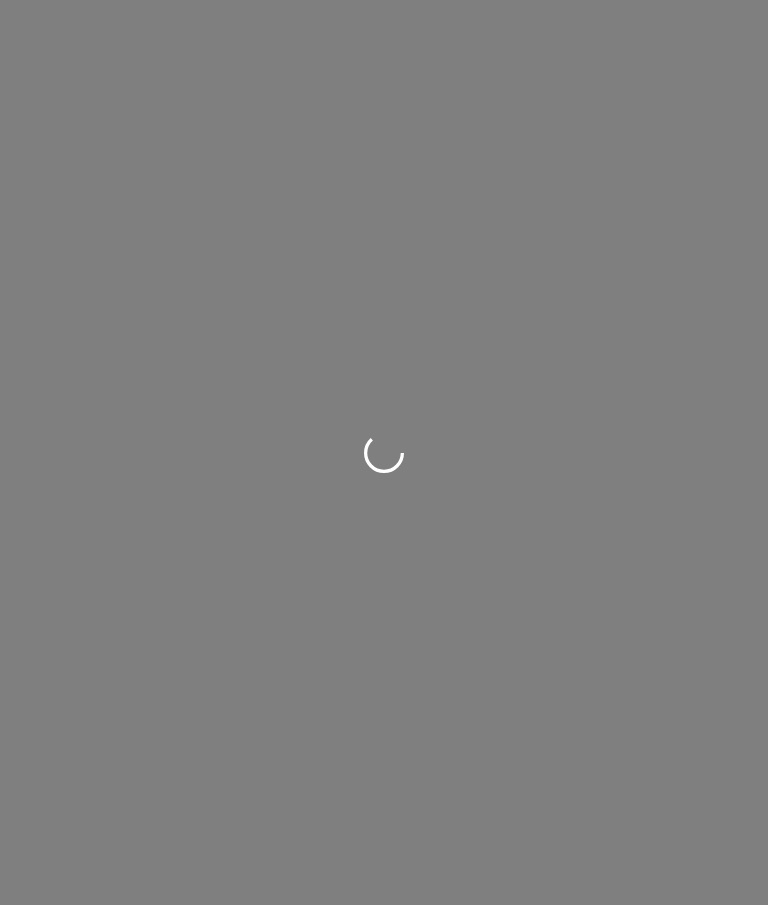 scroll, scrollTop: 0, scrollLeft: 0, axis: both 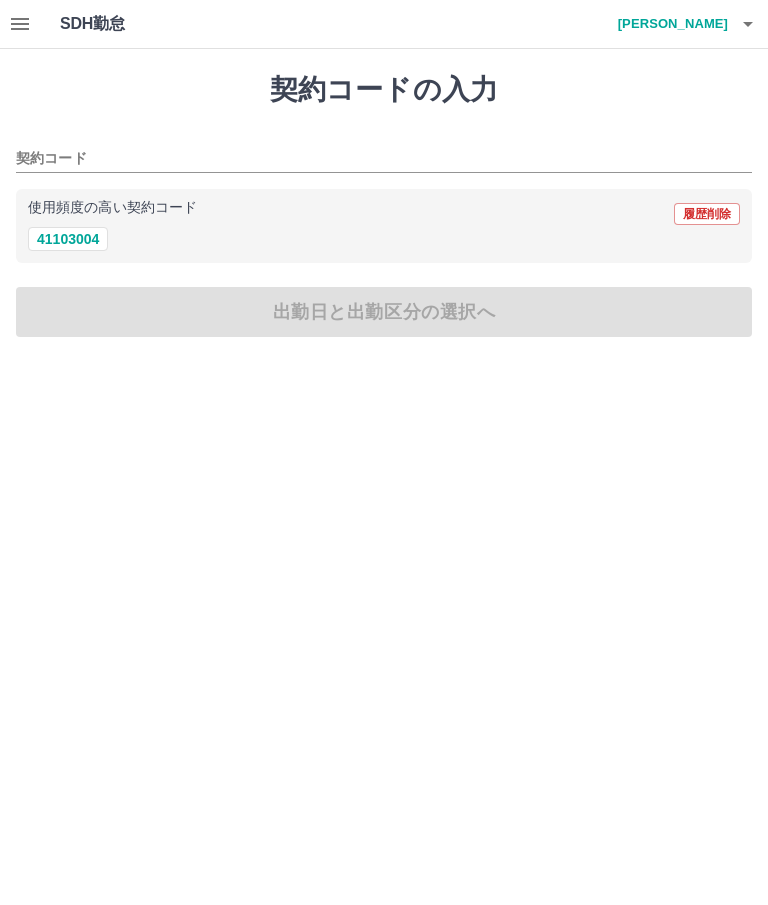 click on "41103004" at bounding box center [68, 239] 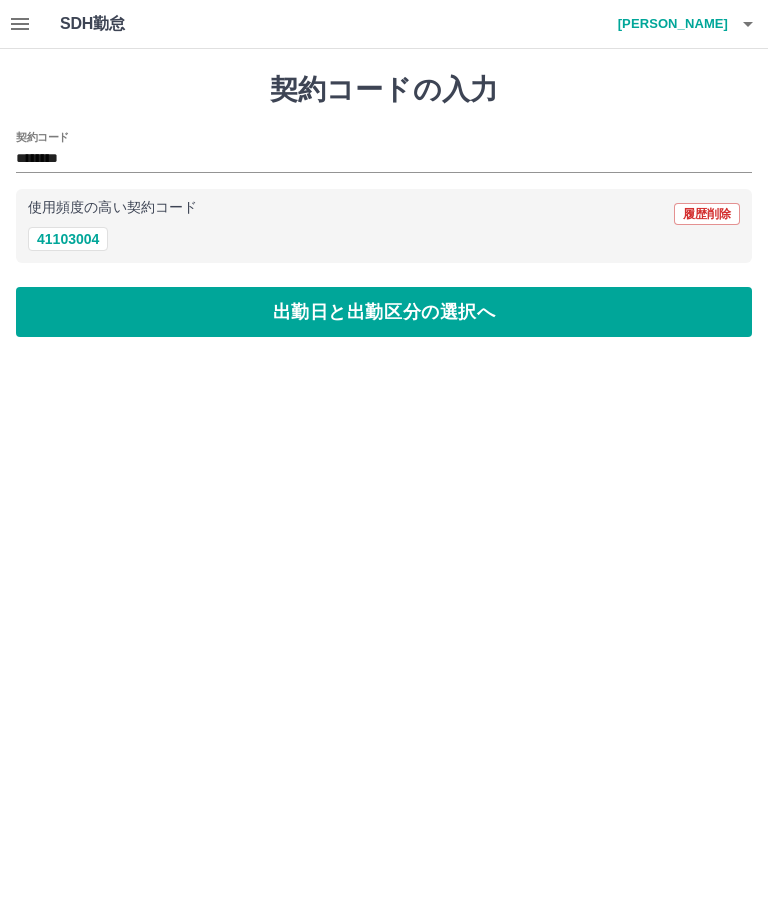 click on "SDH勤怠 片岡　淳子 契約コードの入力 契約コード ******** 使用頻度の高い契約コード 履歴削除 41103004 出勤日と出勤区分の選択へ SDH勤怠" at bounding box center (384, 180) 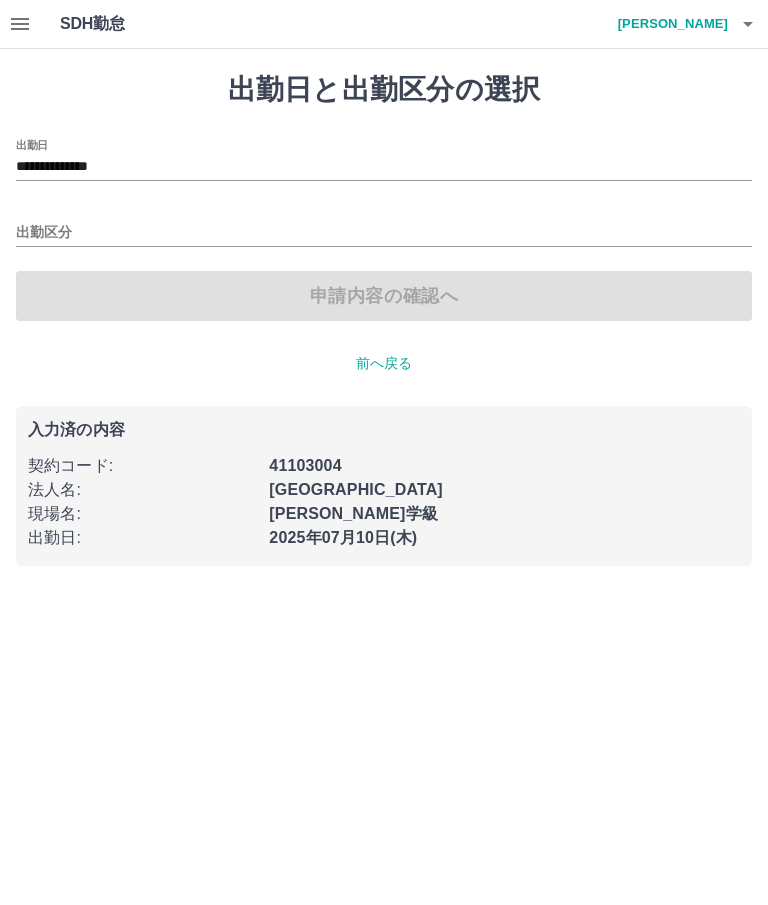 click on "**********" at bounding box center [384, 167] 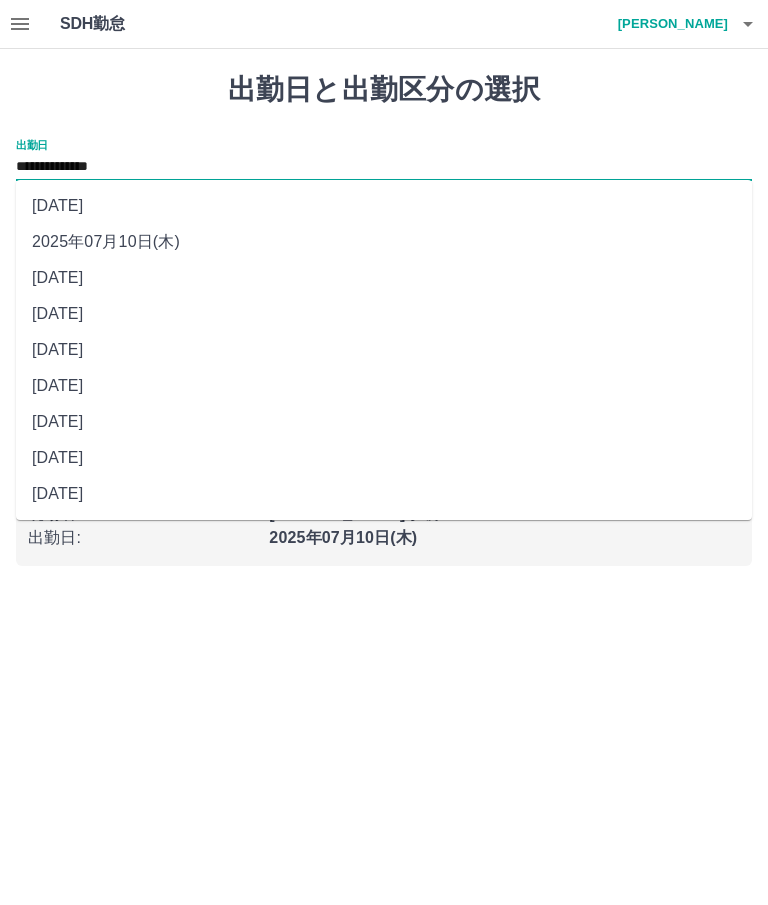 click on "2025年07月09日(水)" at bounding box center [384, 278] 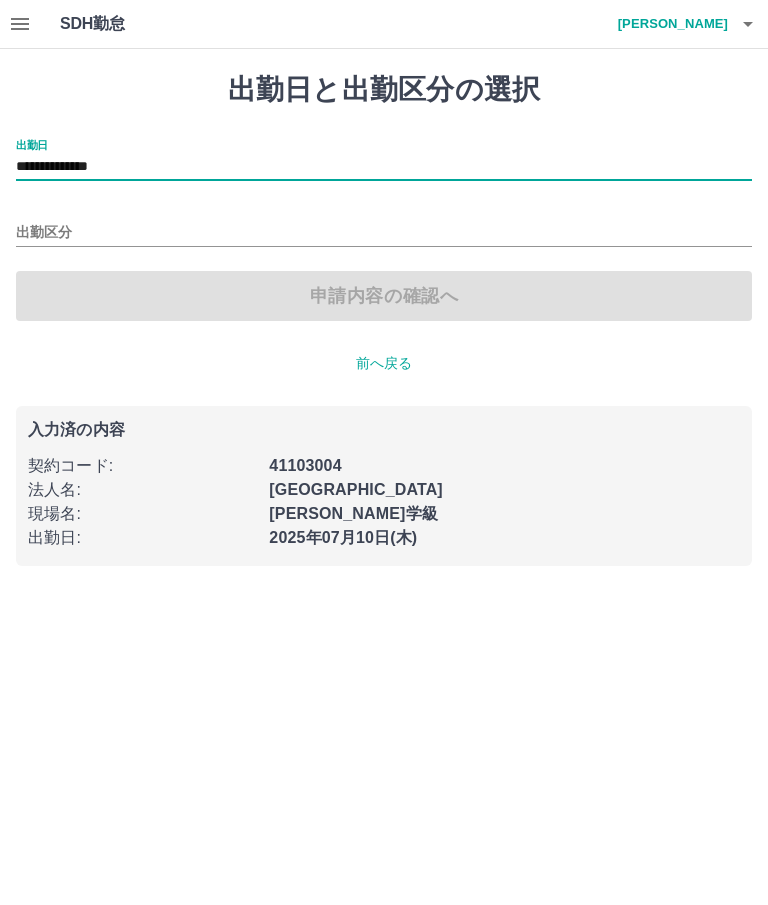 click on "出勤区分" at bounding box center (384, 233) 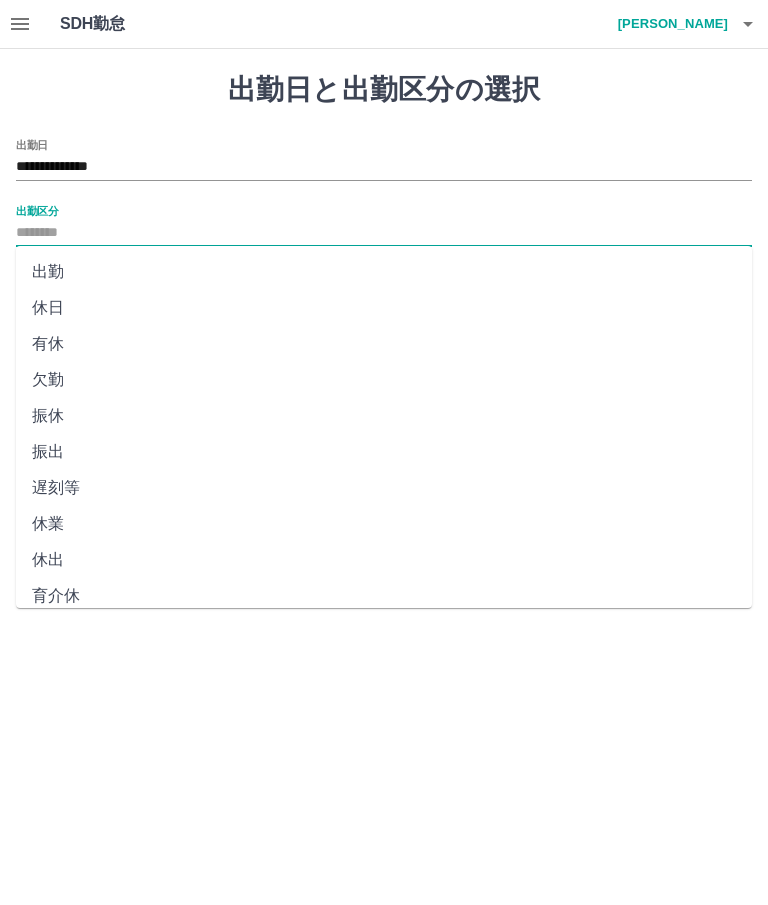 click on "出勤" at bounding box center (384, 272) 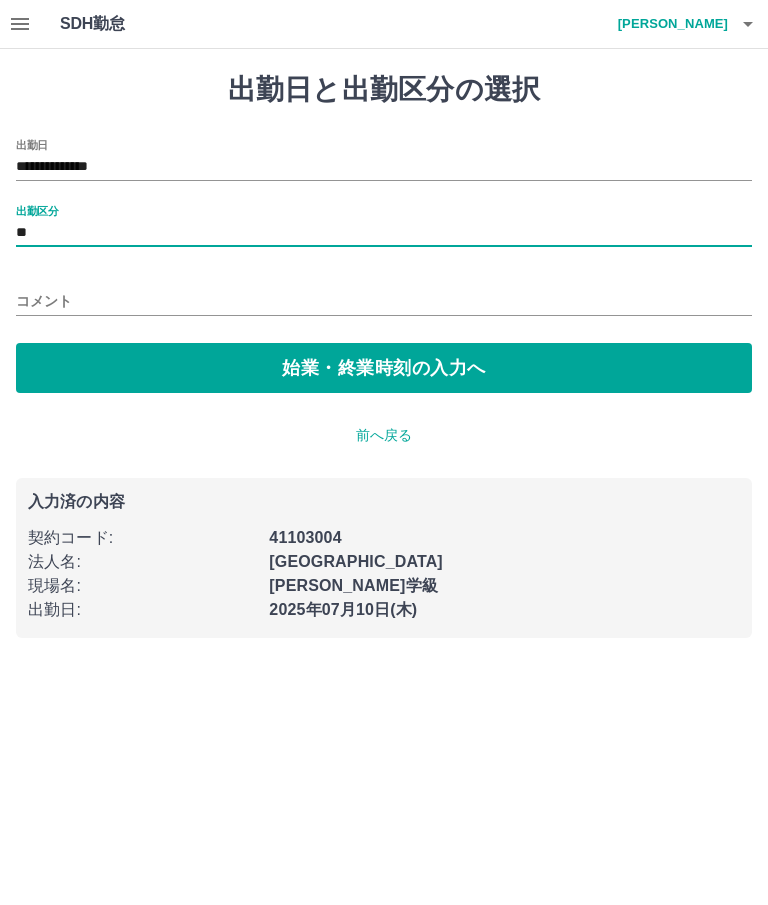click on "コメント" at bounding box center (384, 301) 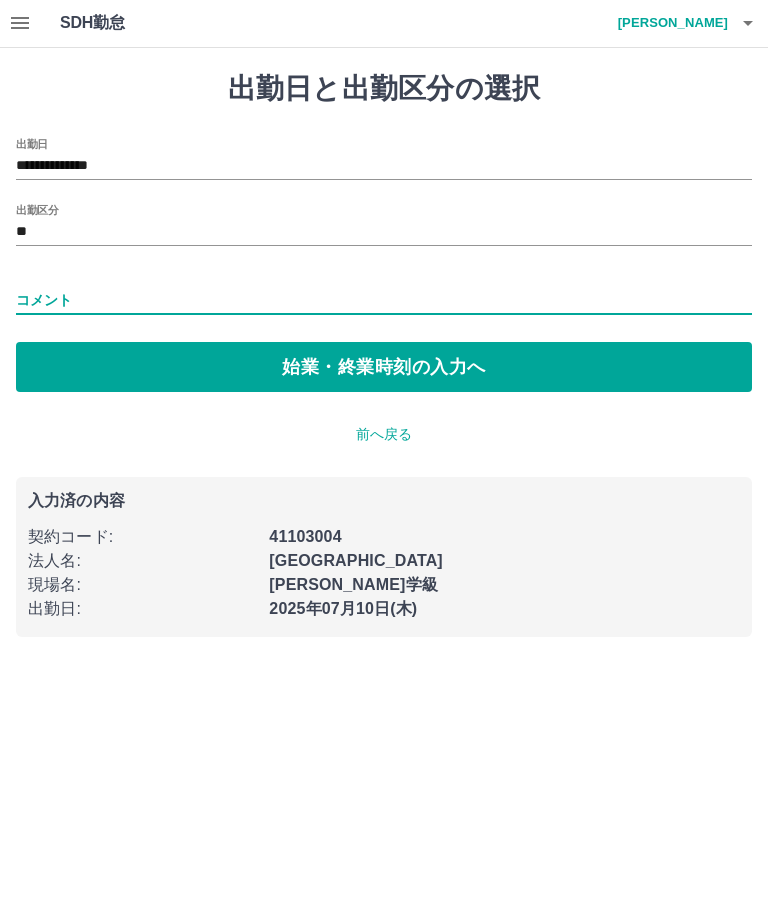 click on "コメント" at bounding box center (384, 301) 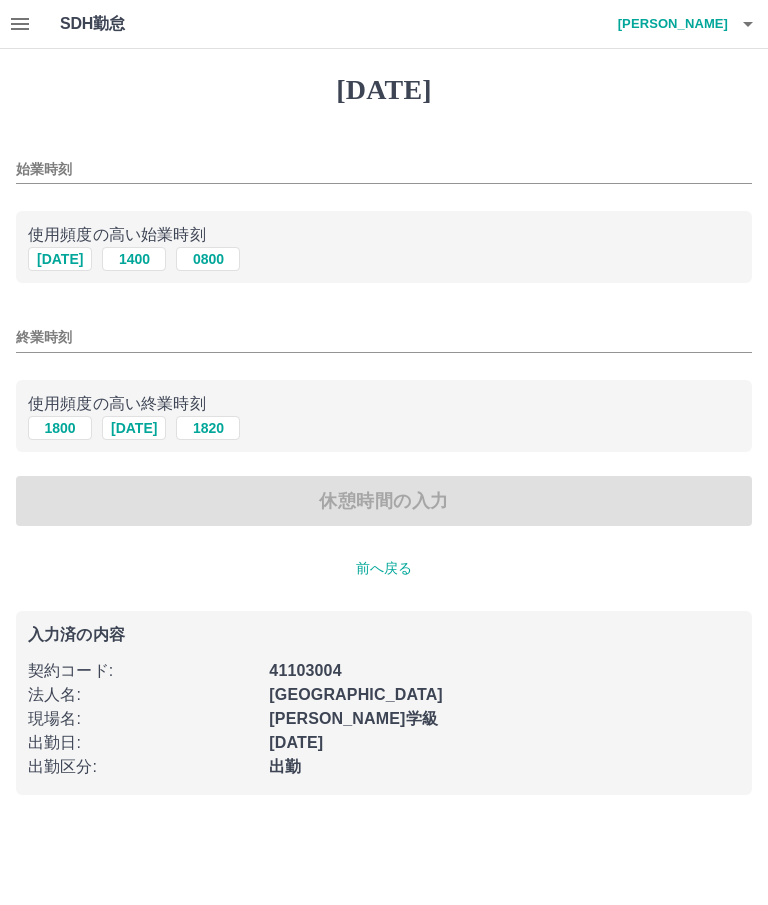 click on "前へ戻る" at bounding box center (384, 568) 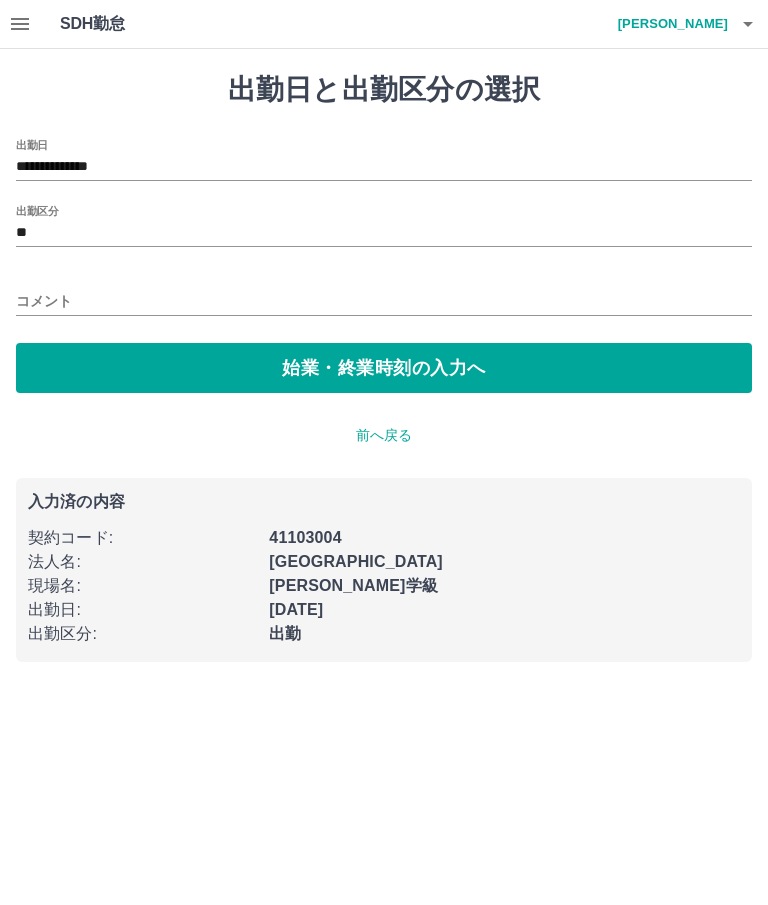 click on "**" at bounding box center (384, 233) 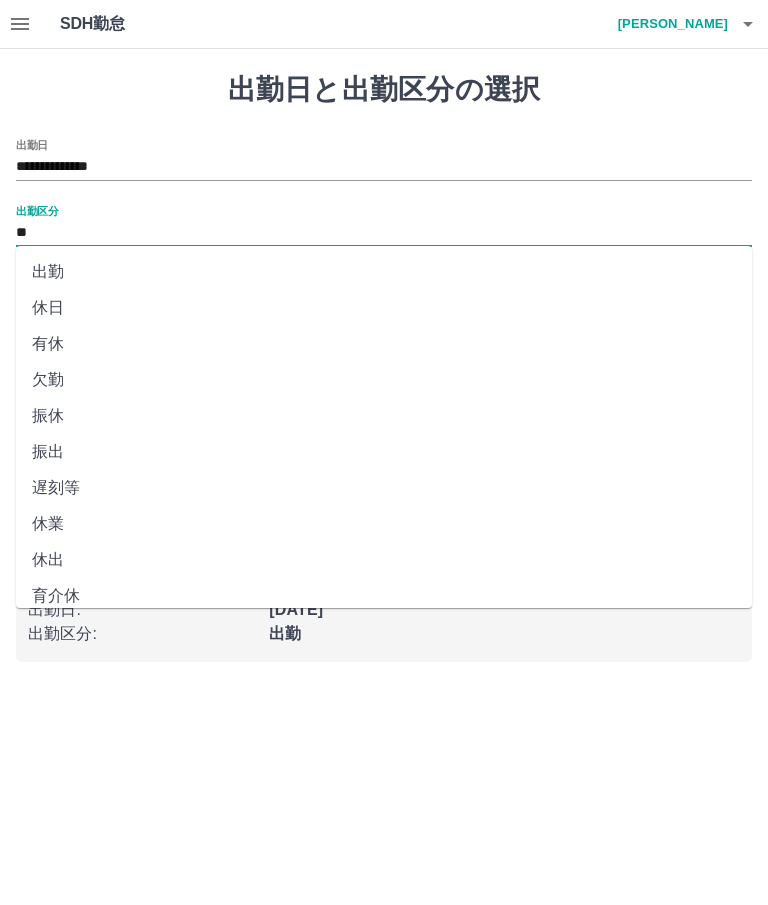 click on "有休" at bounding box center (384, 344) 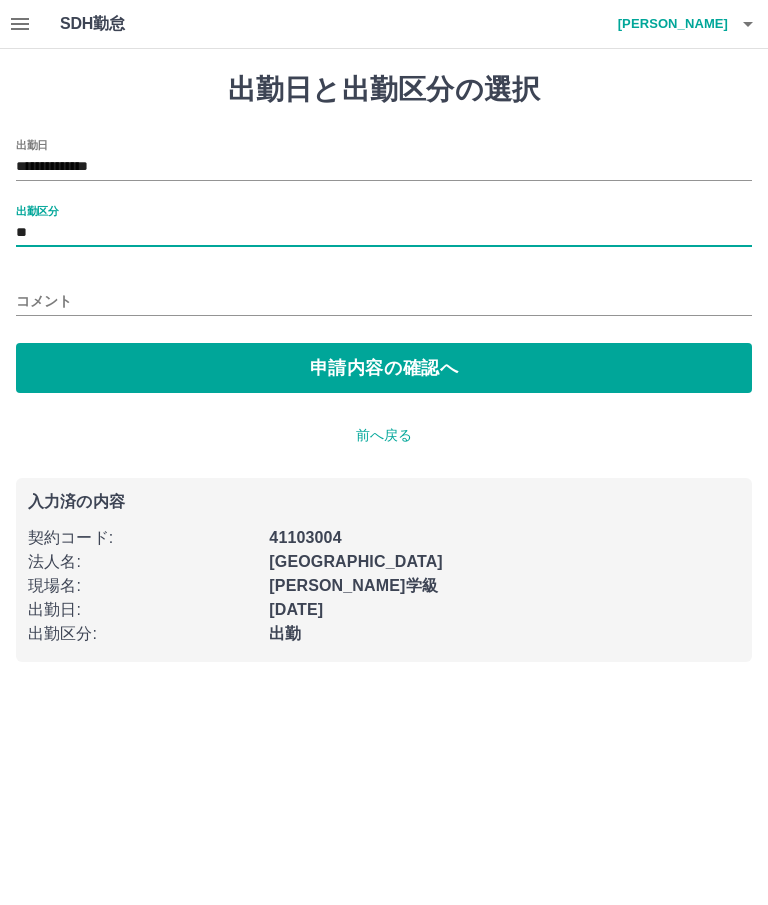 click on "申請内容の確認へ" at bounding box center (384, 368) 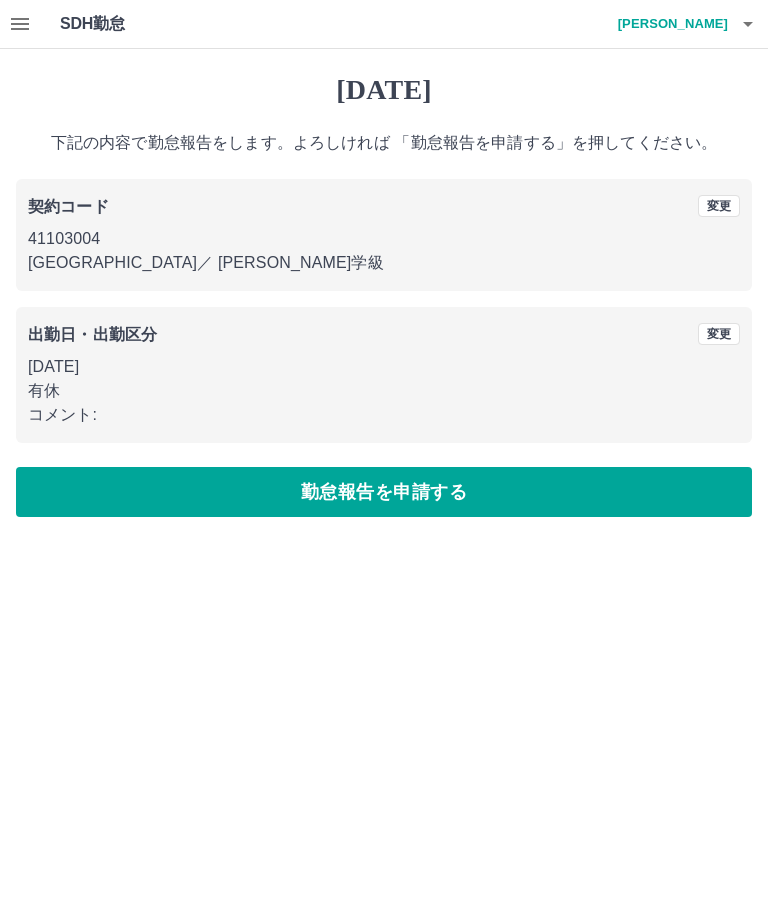 click on "勤怠報告を申請する" at bounding box center (384, 492) 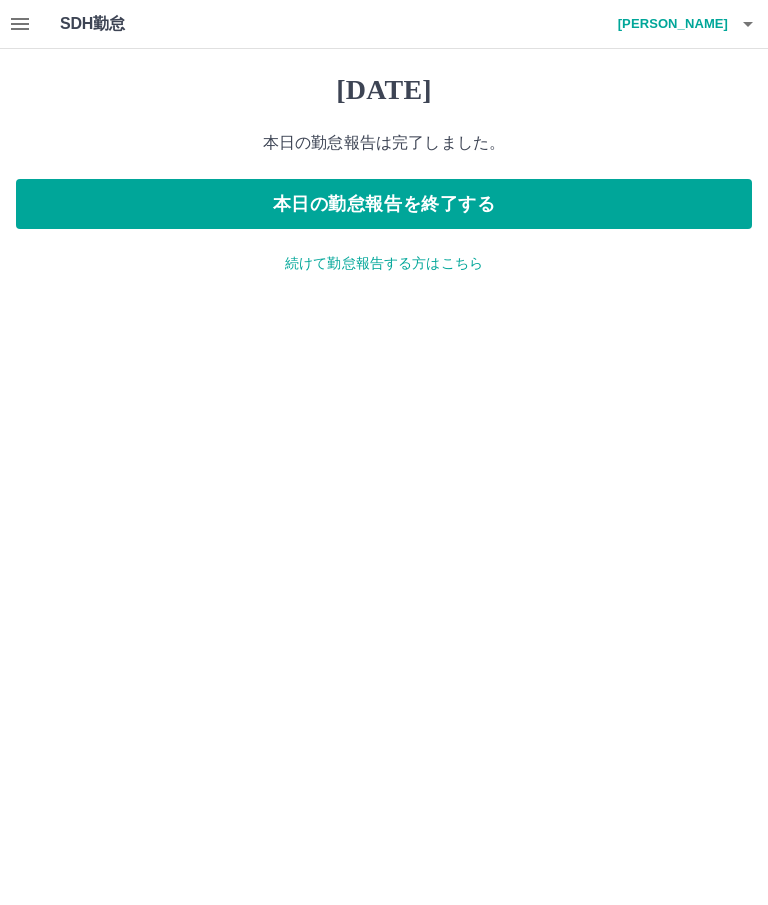 click on "本日の勤怠報告を終了する" at bounding box center [384, 204] 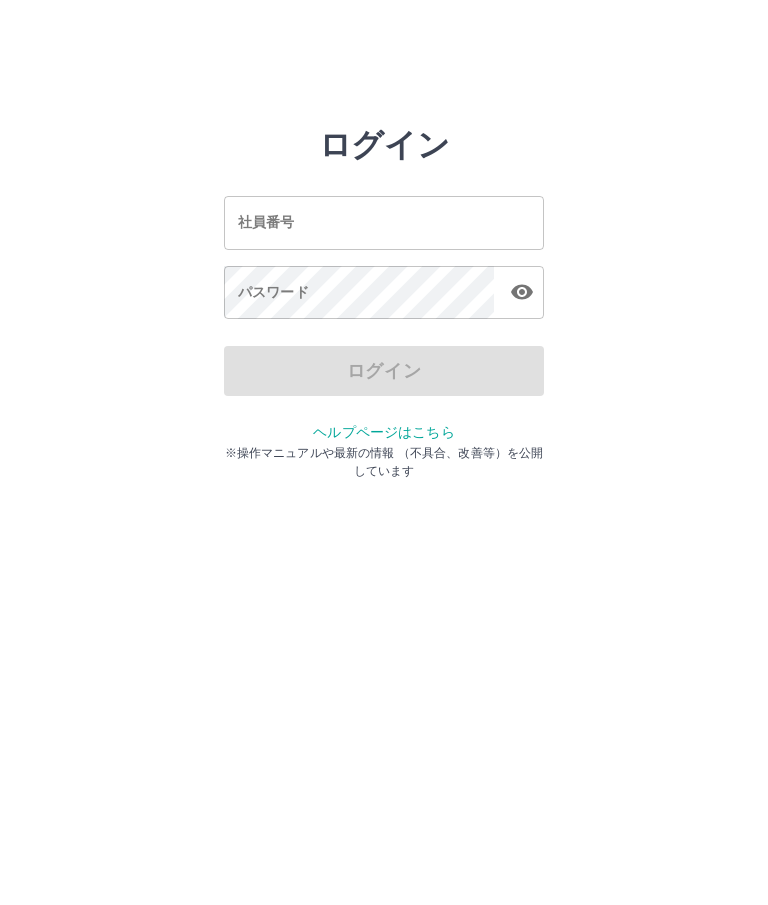 scroll, scrollTop: 0, scrollLeft: 0, axis: both 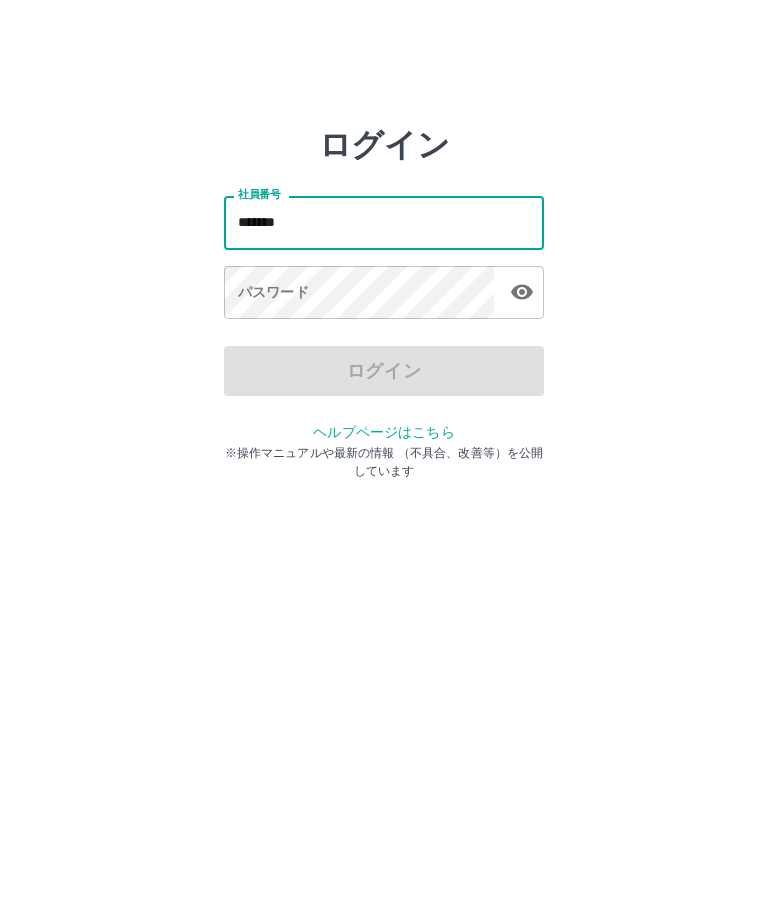 type on "*******" 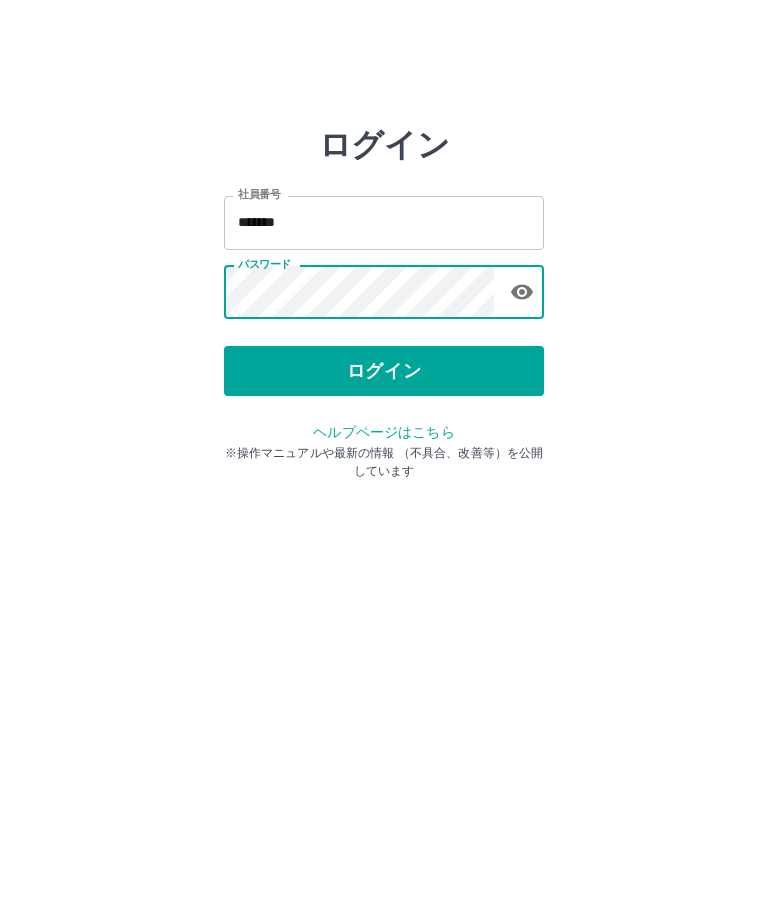 click on "ログイン" at bounding box center [384, 371] 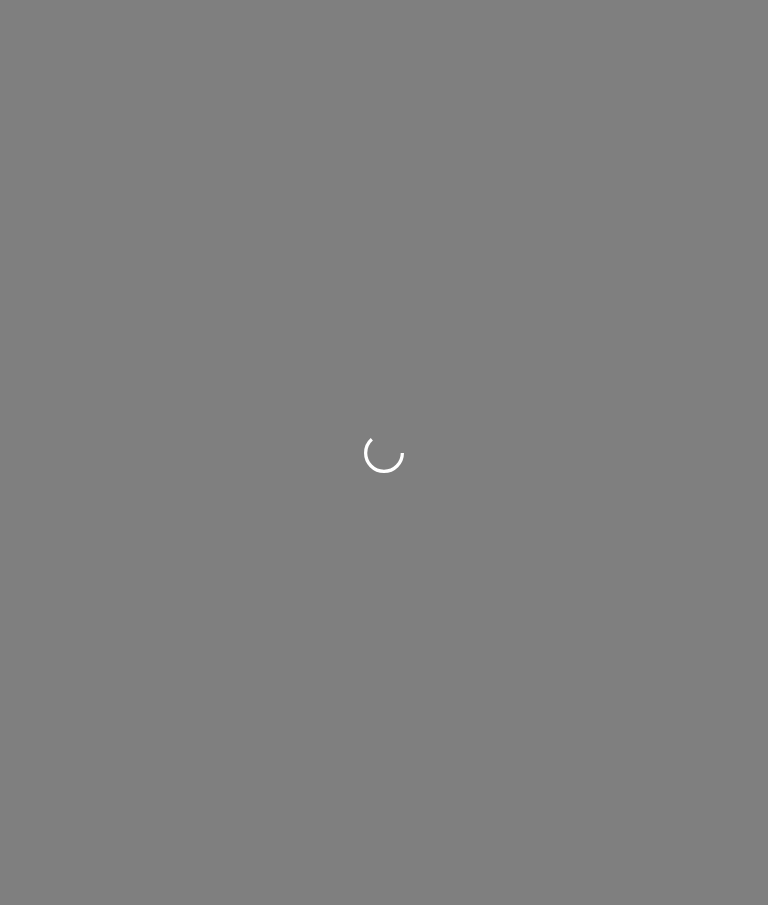 scroll, scrollTop: 0, scrollLeft: 0, axis: both 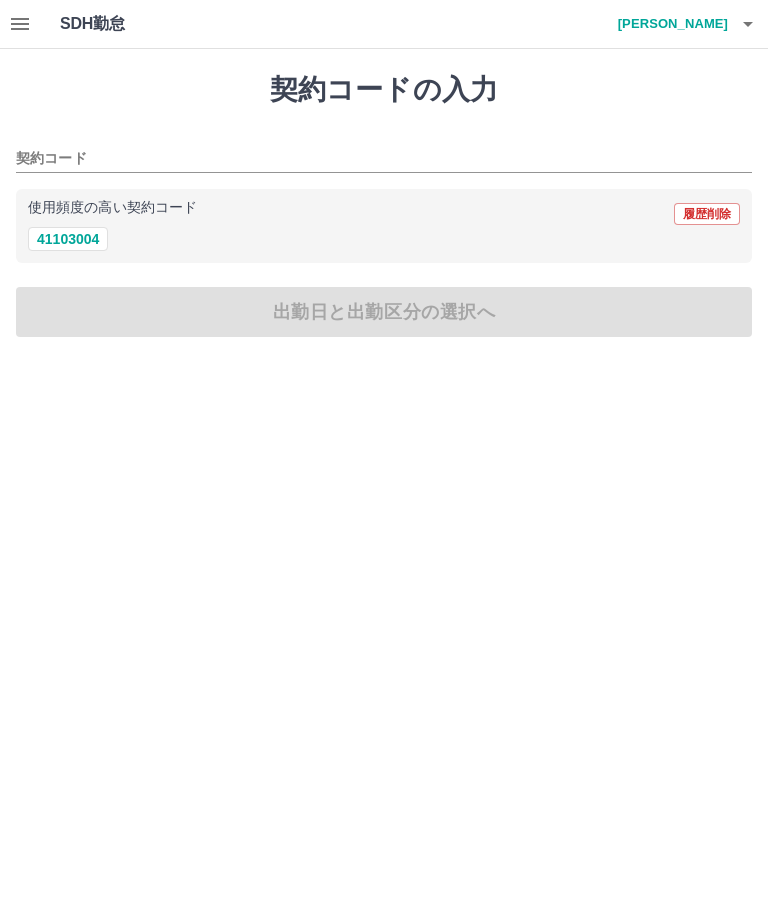 click on "41103004" at bounding box center [68, 239] 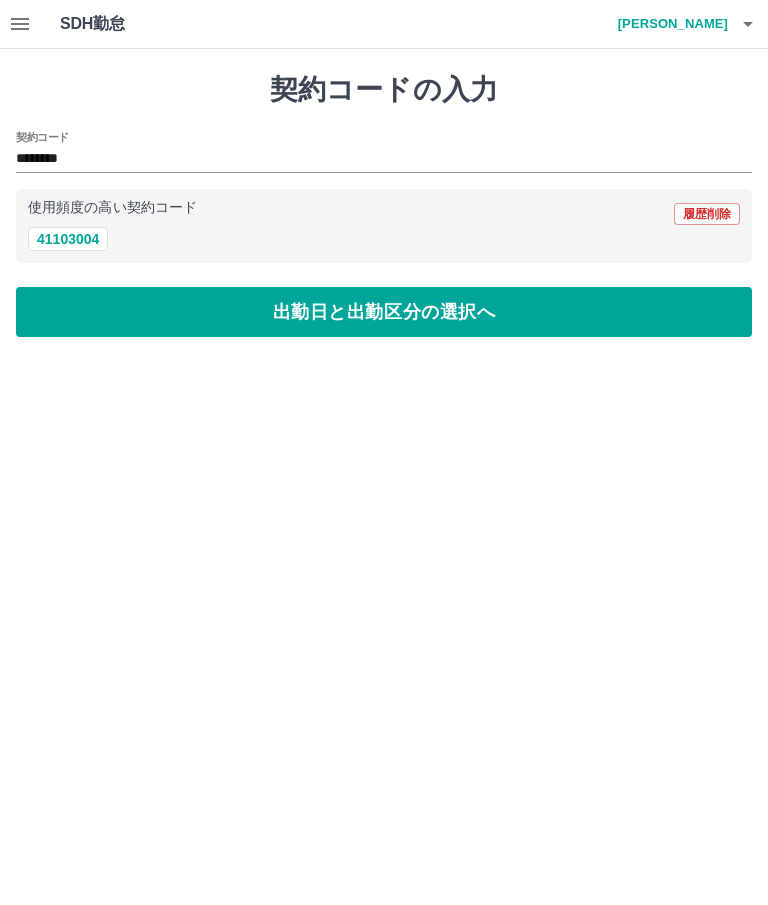 click on "出勤日と出勤区分の選択へ" at bounding box center [384, 312] 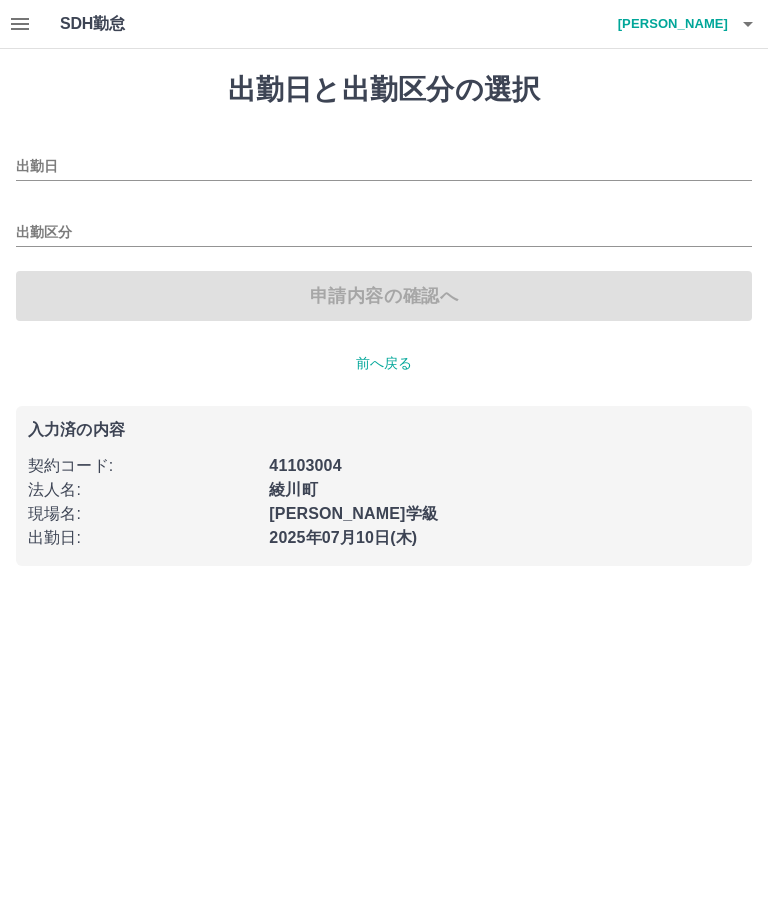 type on "**********" 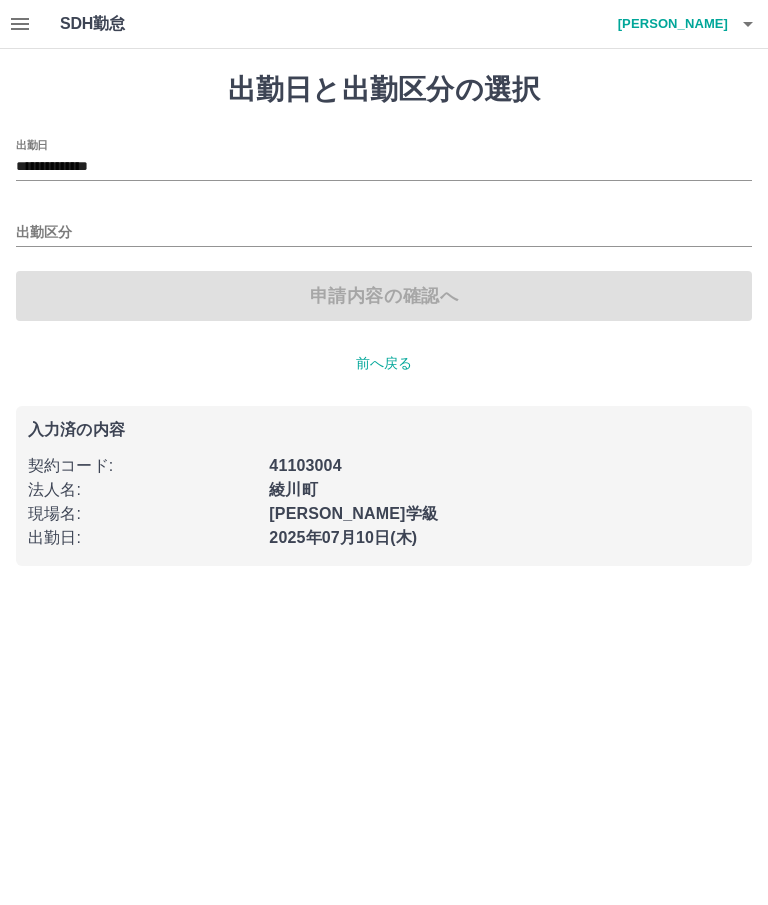 click on "出勤区分" at bounding box center (384, 233) 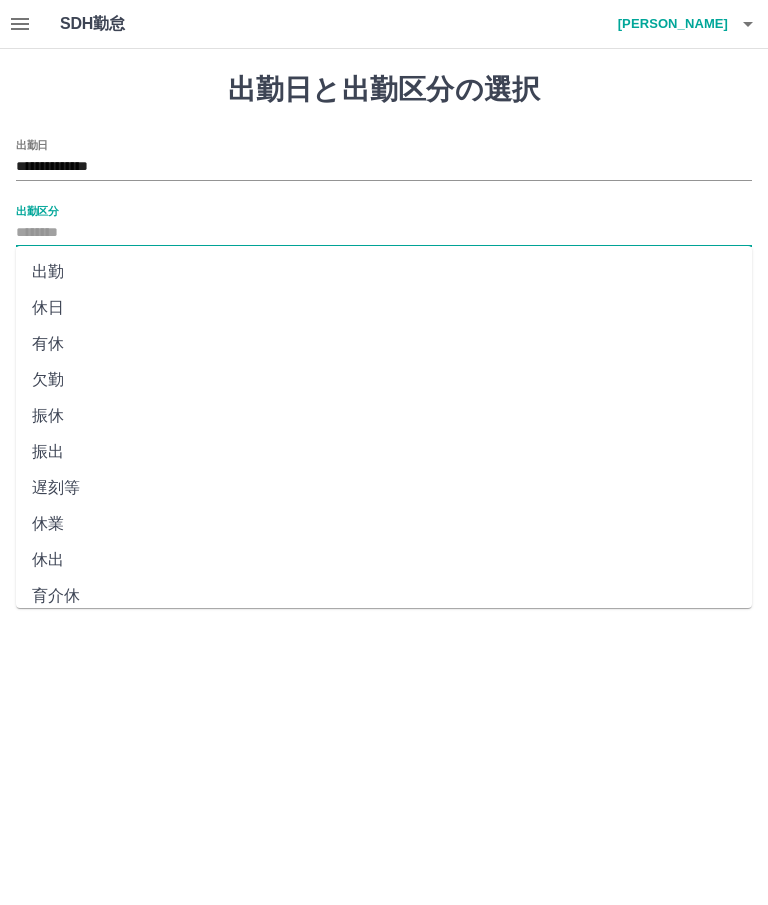 click on "出勤" at bounding box center [384, 272] 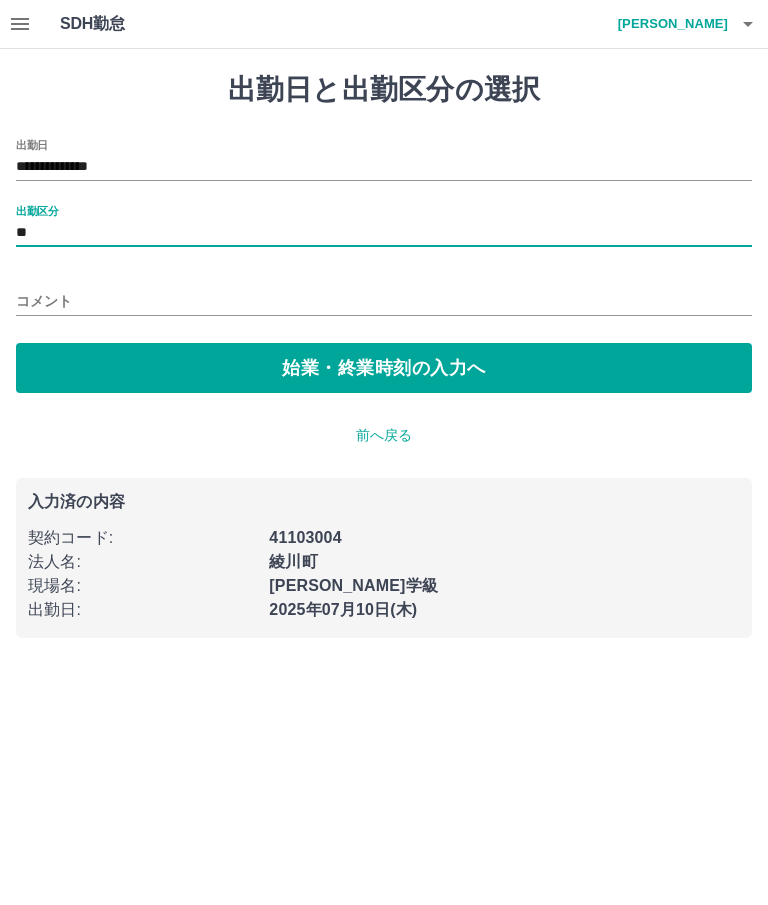 click on "始業・終業時刻の入力へ" at bounding box center (384, 368) 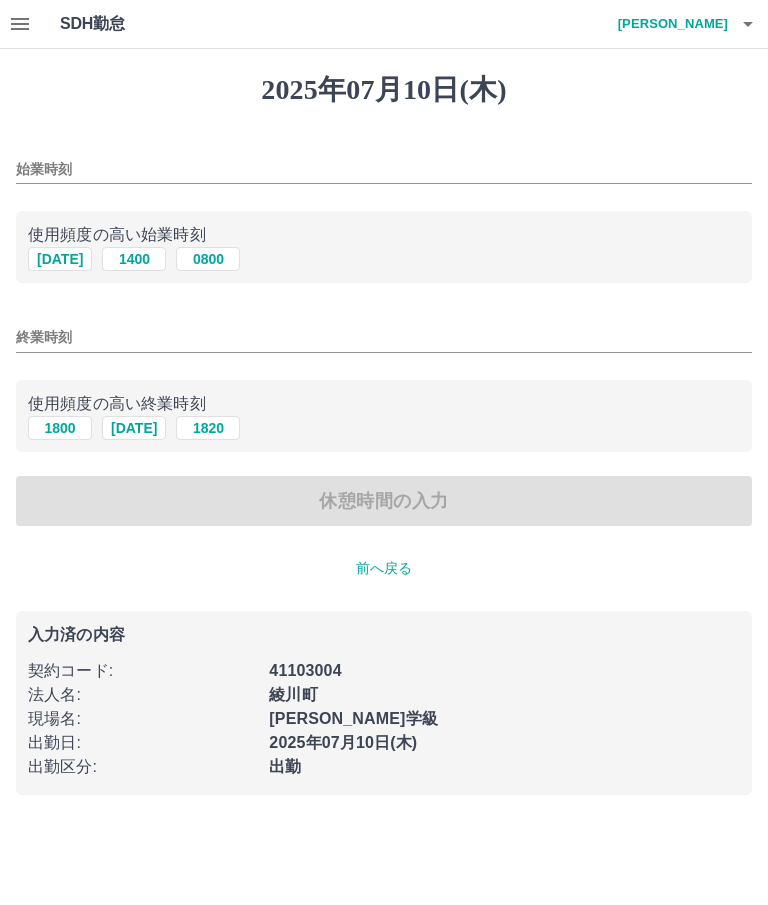 click on "1400" at bounding box center [134, 259] 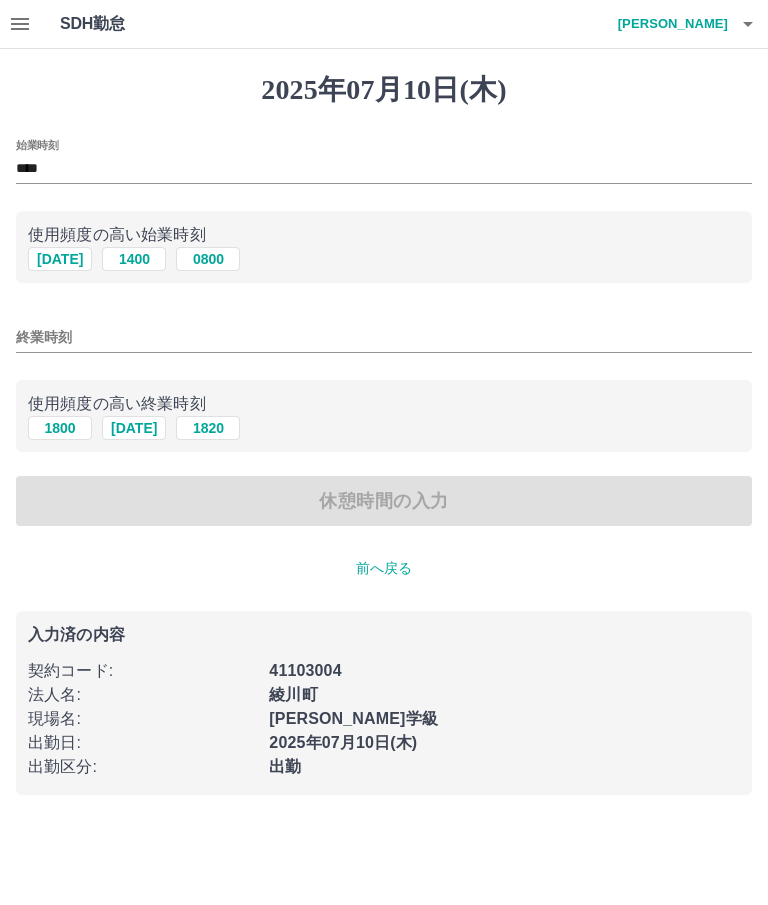 click on "終業時刻" at bounding box center [384, 337] 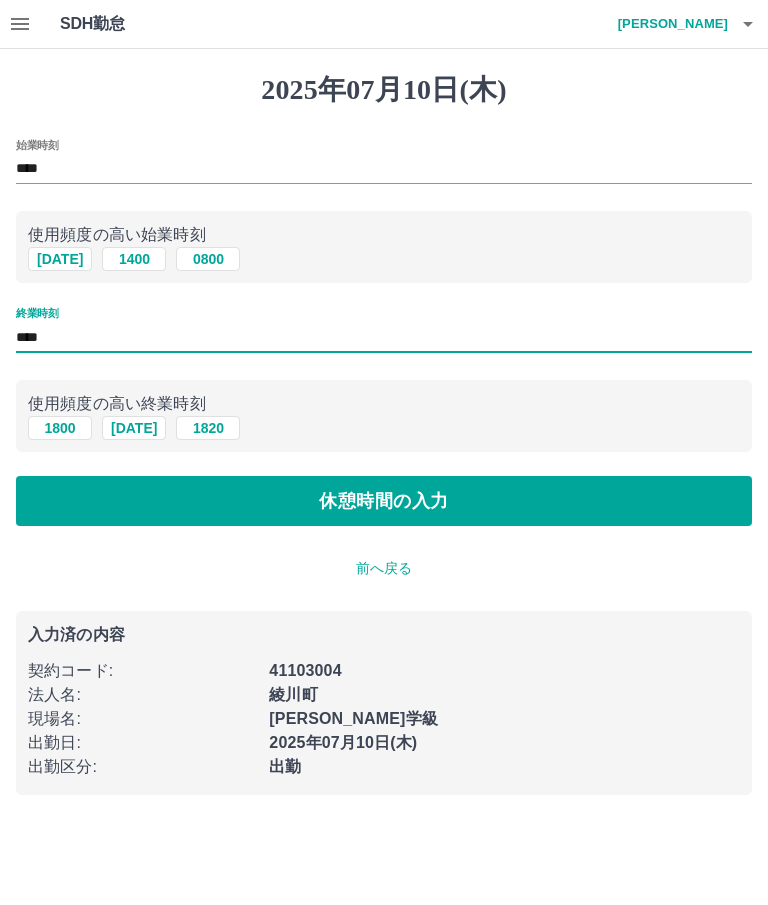 type on "****" 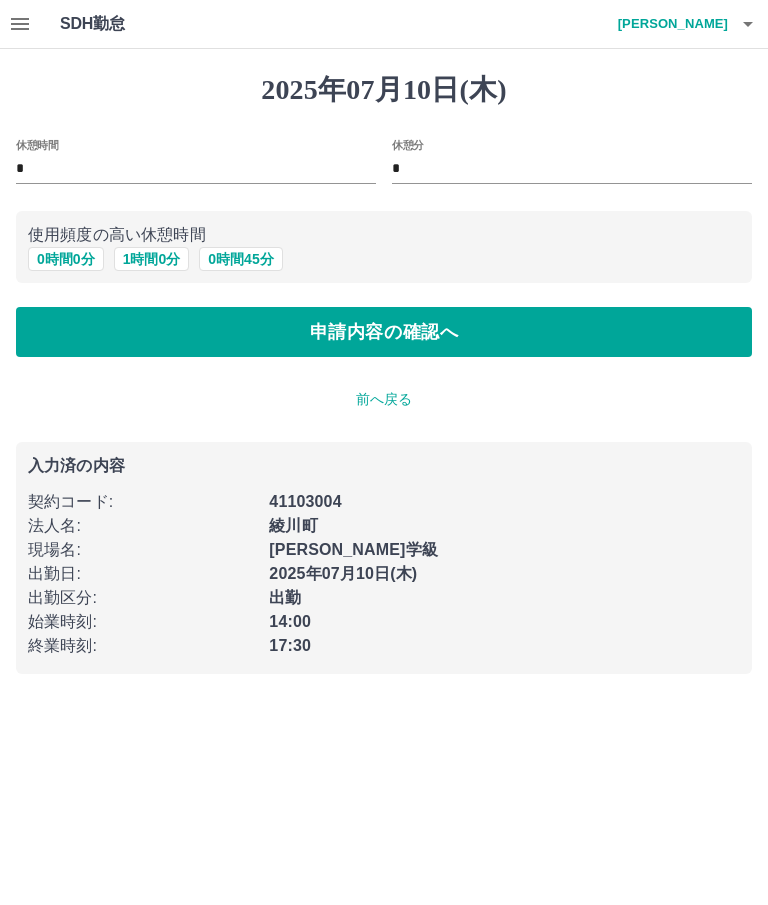 click on "申請内容の確認へ" at bounding box center [384, 332] 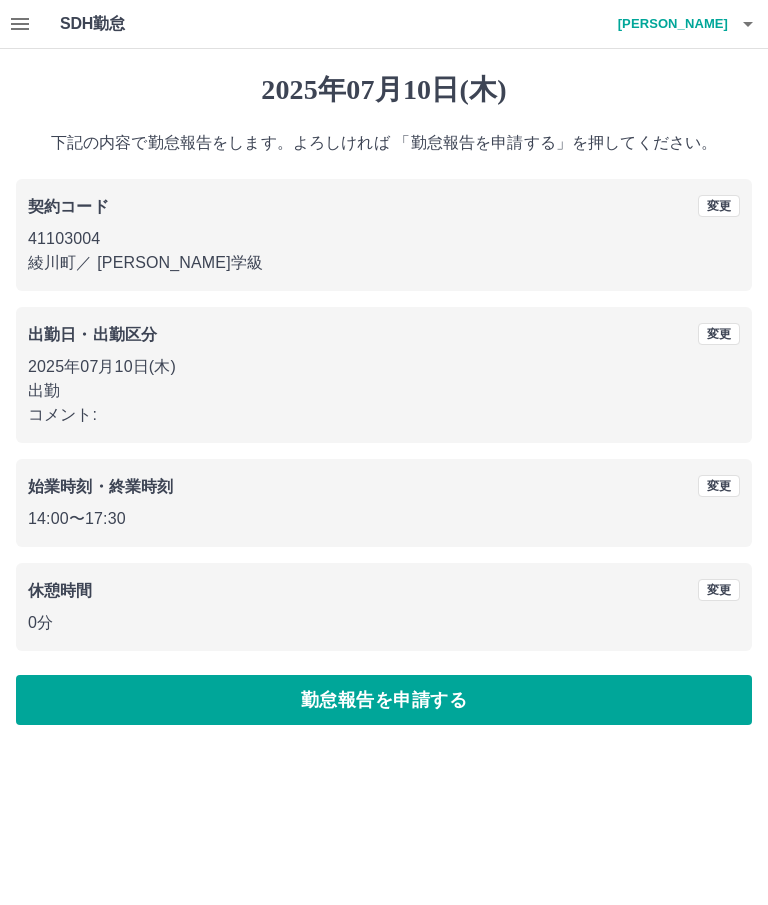 click on "勤怠報告を申請する" at bounding box center [384, 700] 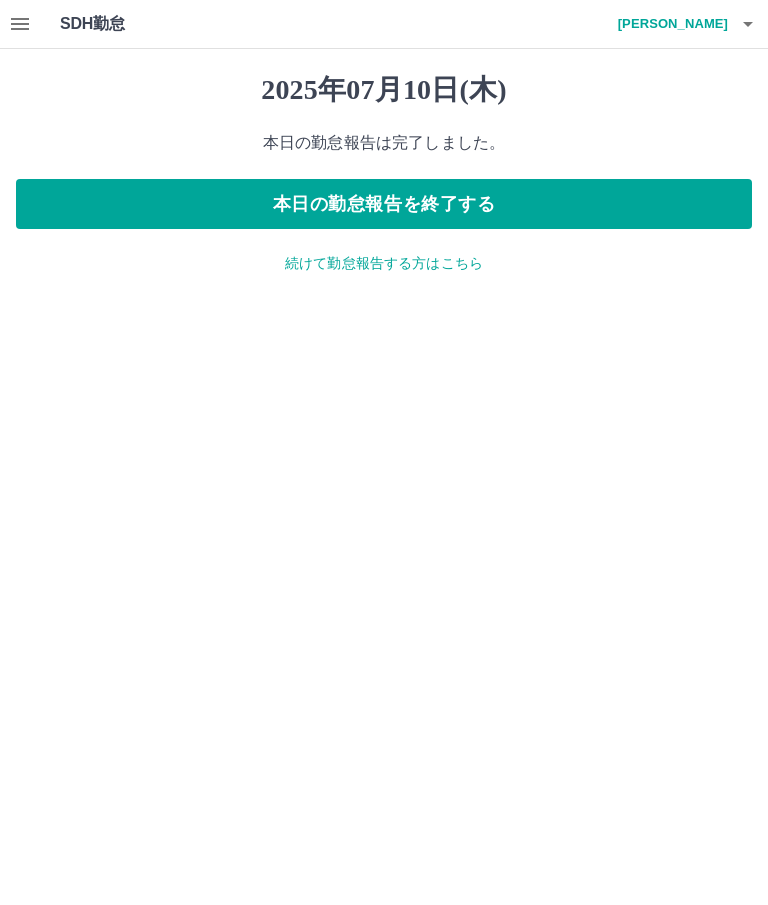 click 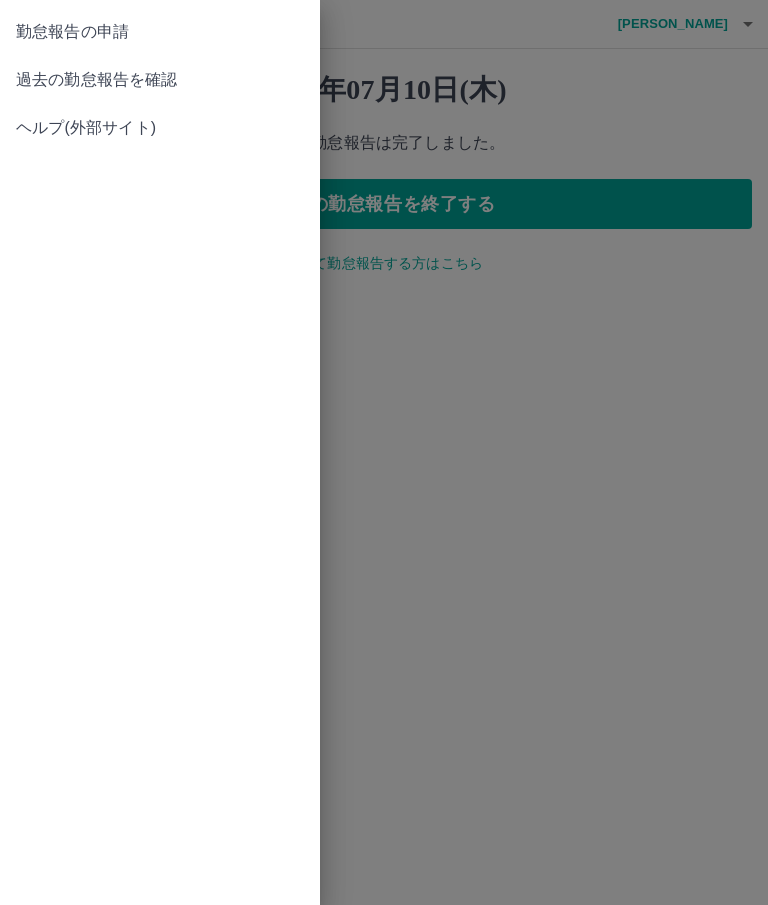 click on "過去の勤怠報告を確認" at bounding box center (160, 80) 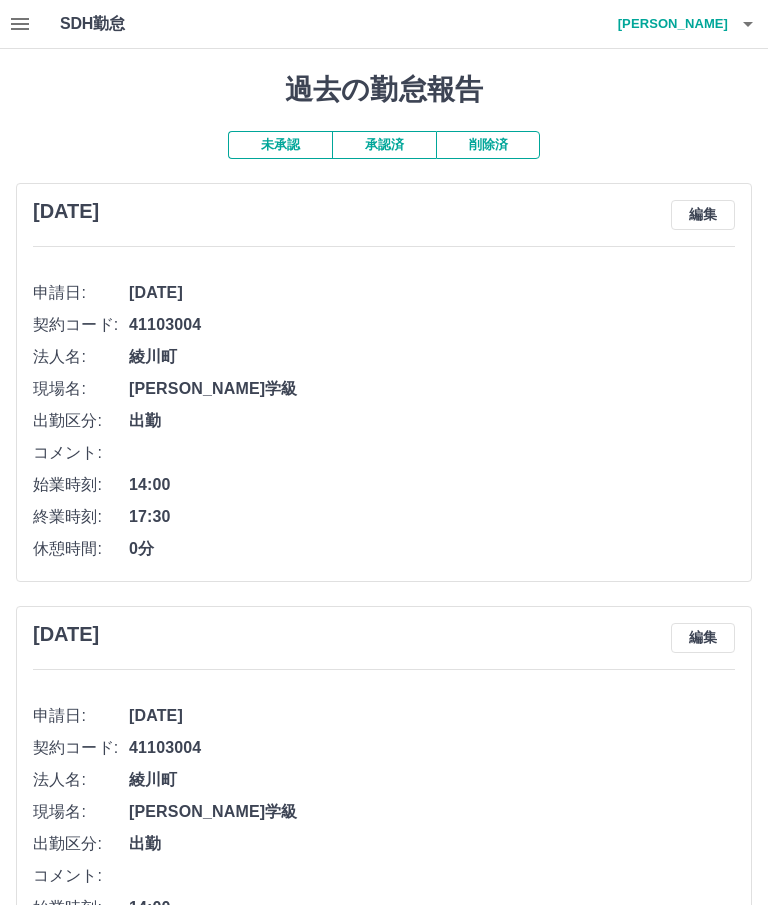 click 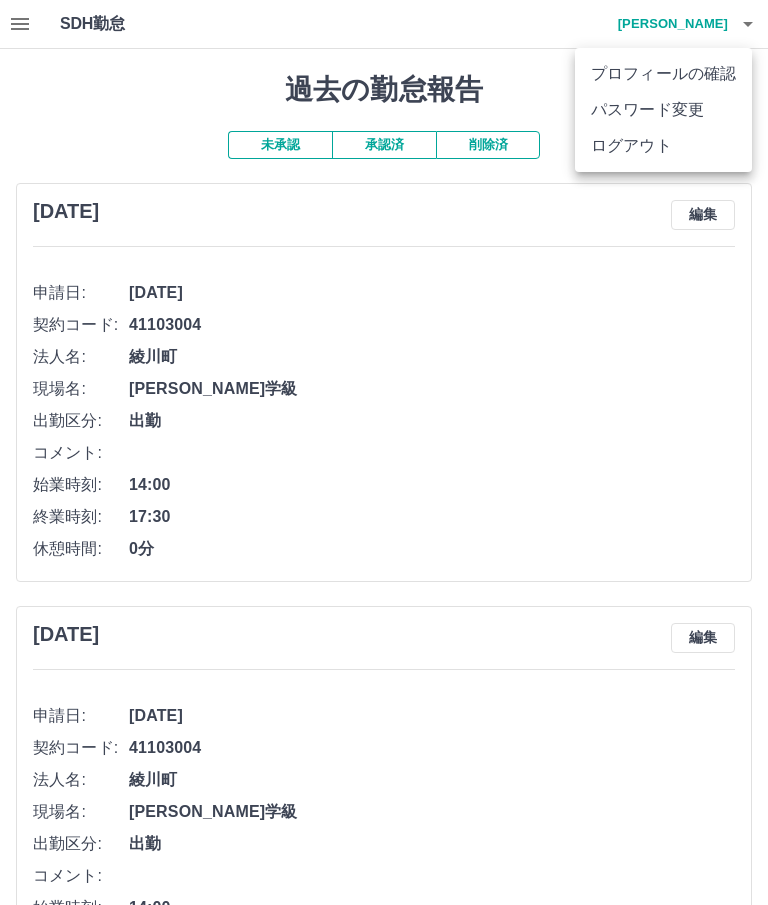 click on "ログアウト" at bounding box center [663, 146] 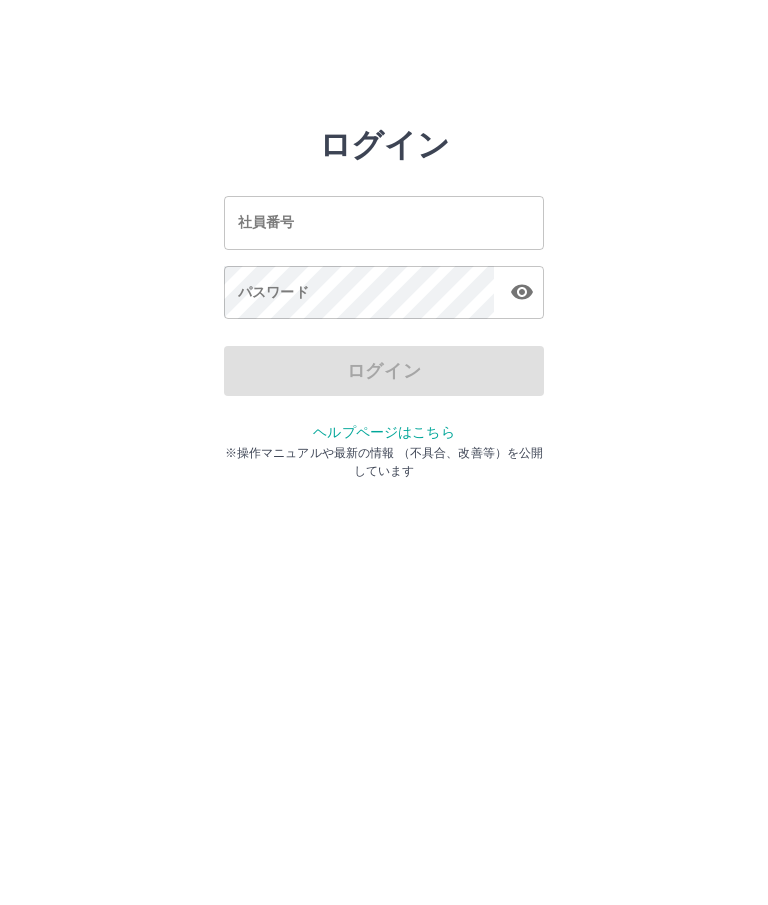 scroll, scrollTop: 0, scrollLeft: 0, axis: both 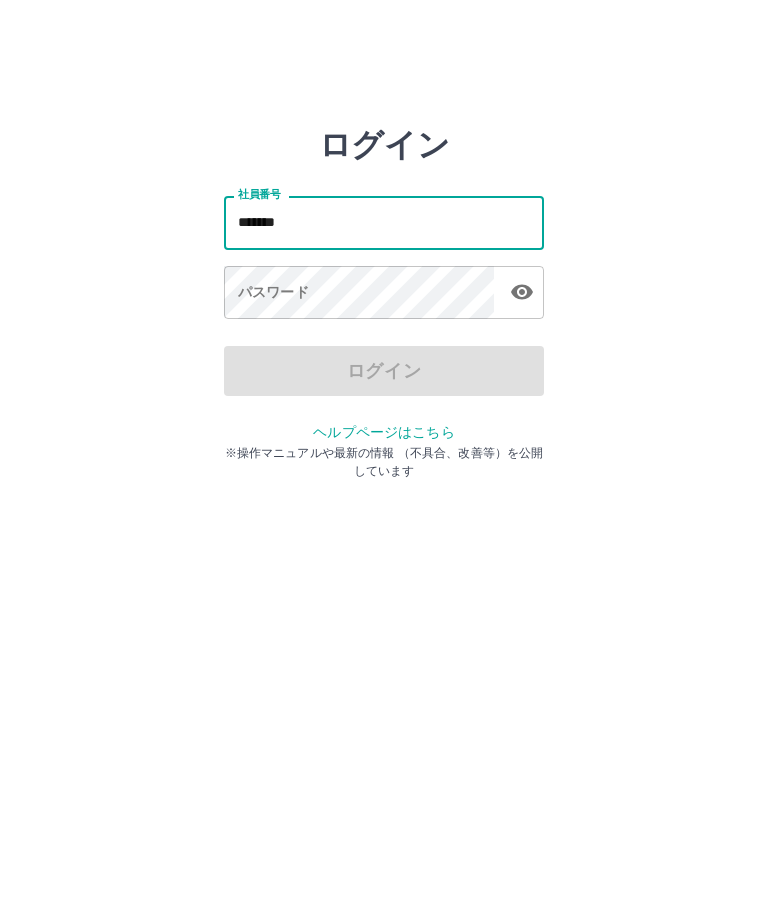 type on "*******" 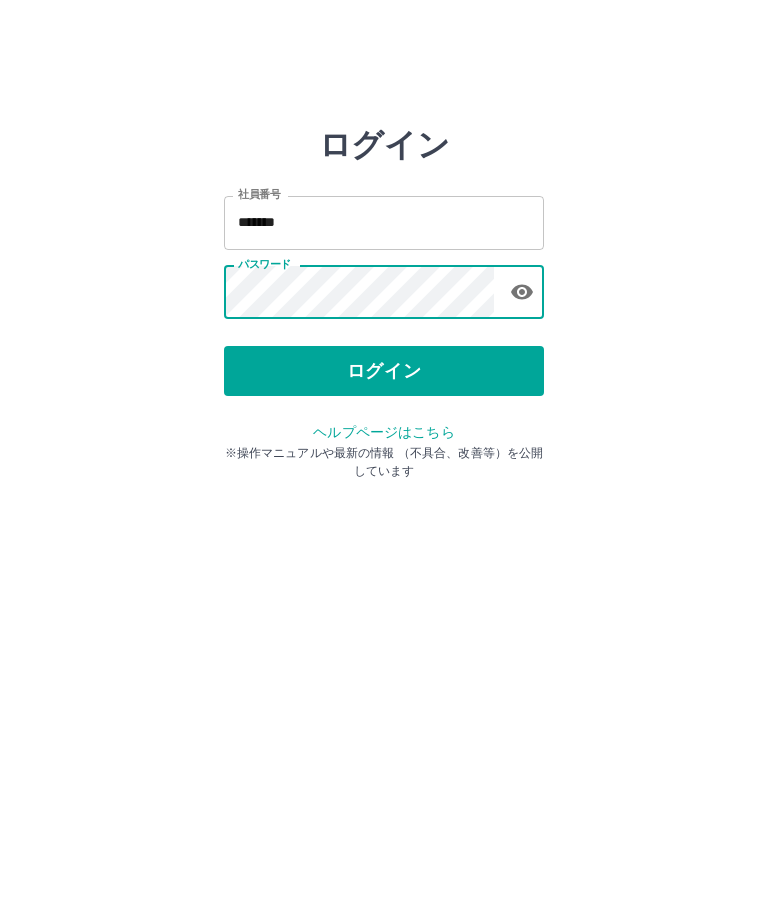 click on "ログイン" at bounding box center (384, 371) 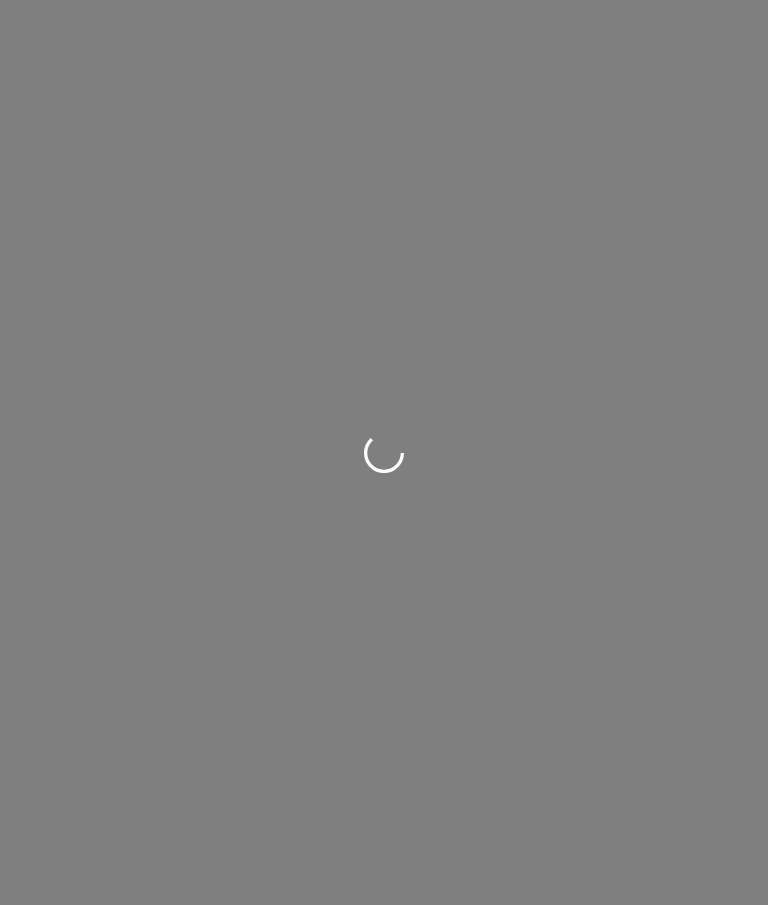 scroll, scrollTop: 0, scrollLeft: 0, axis: both 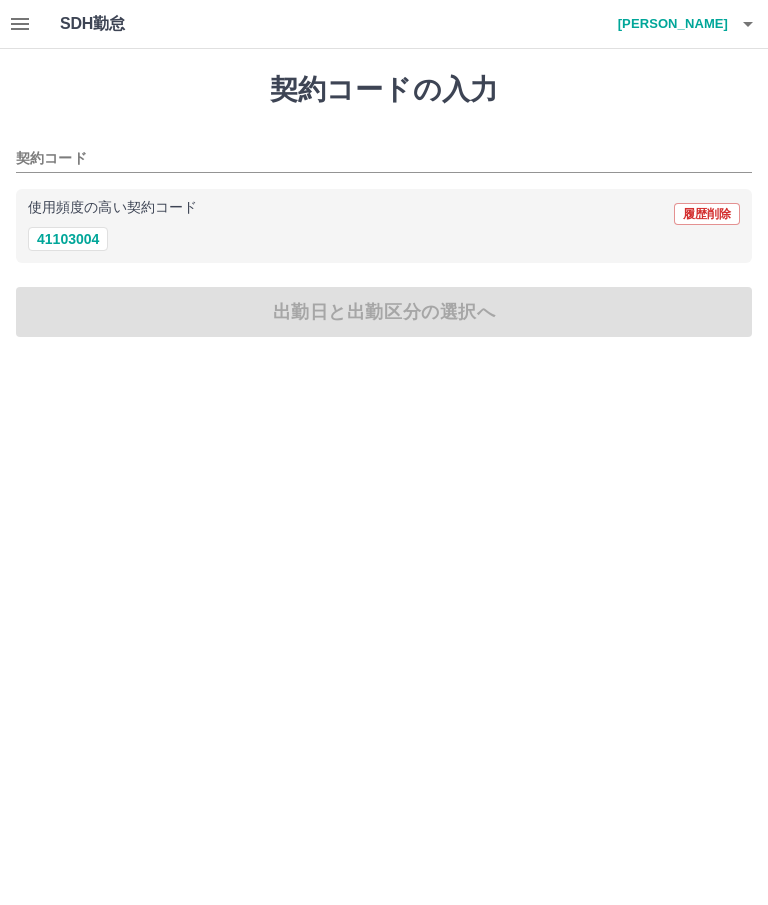 click on "41103004" at bounding box center (384, 239) 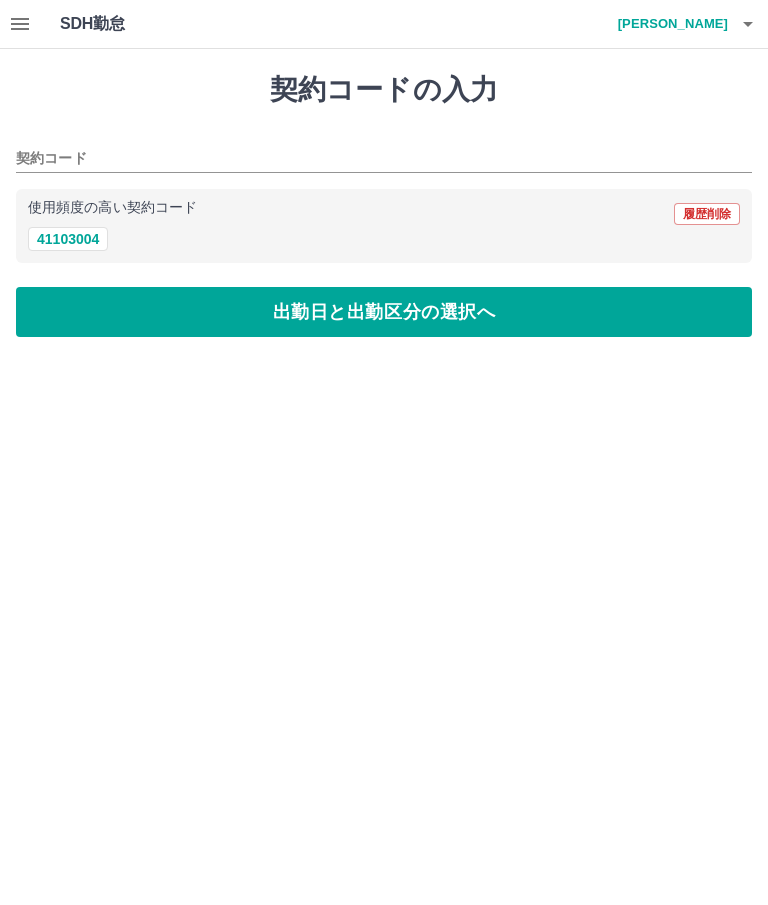 type on "********" 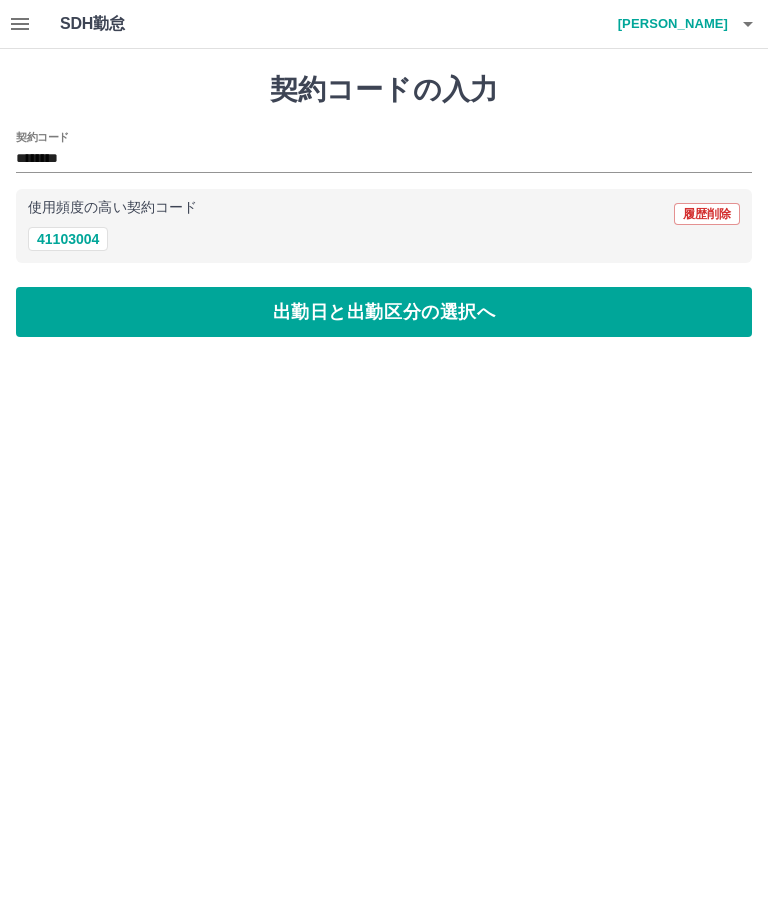 click on "出勤日と出勤区分の選択へ" at bounding box center (384, 312) 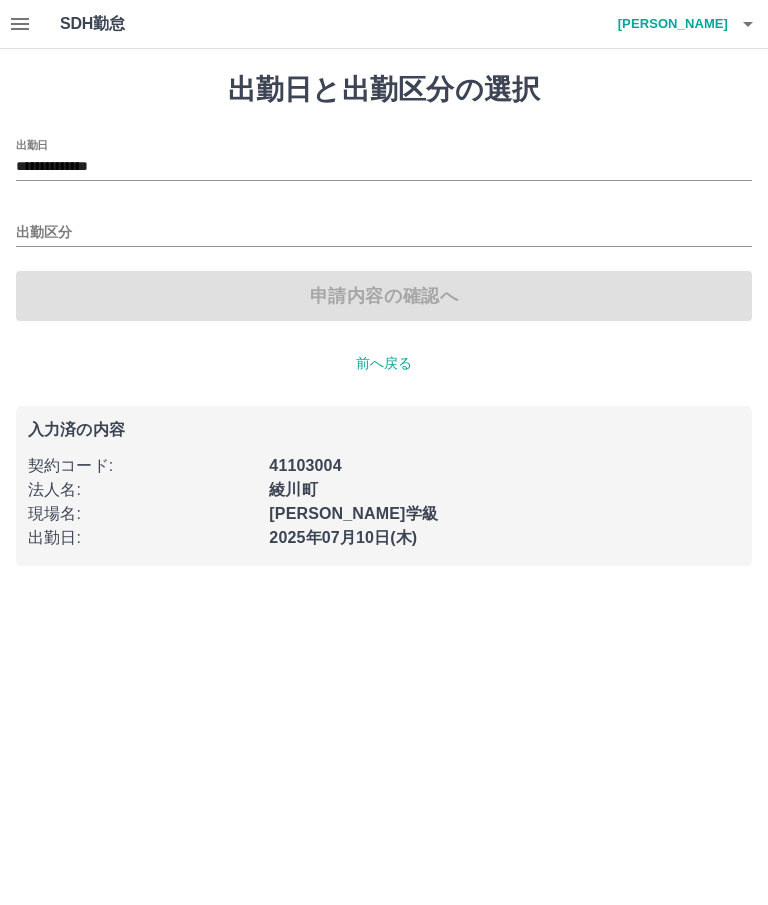 click on "出勤区分" at bounding box center [384, 233] 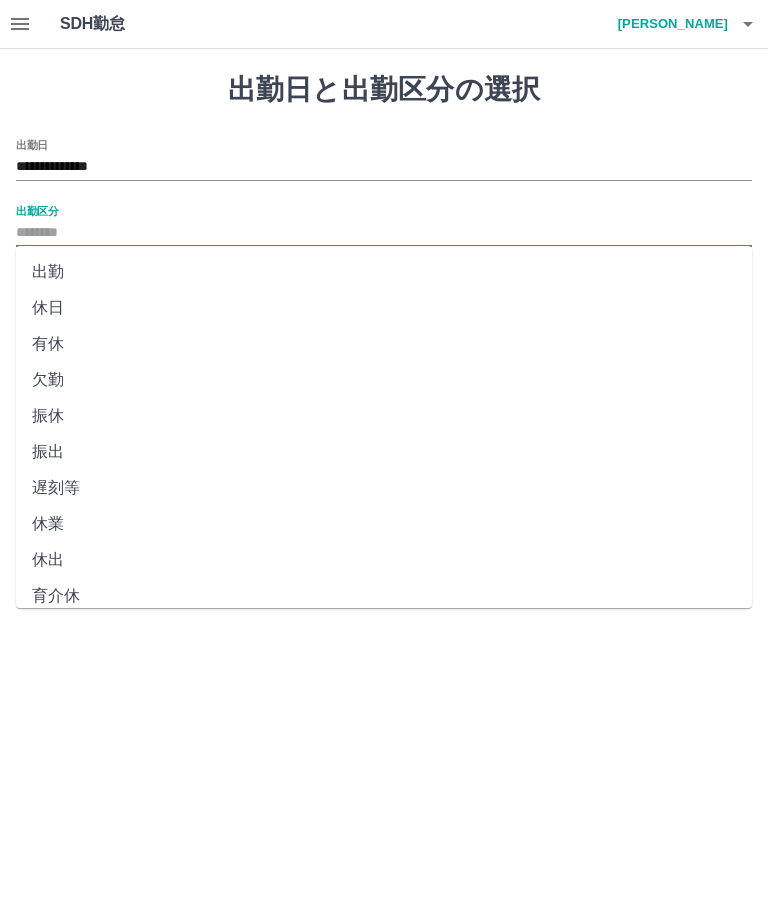 click on "出勤" at bounding box center (384, 272) 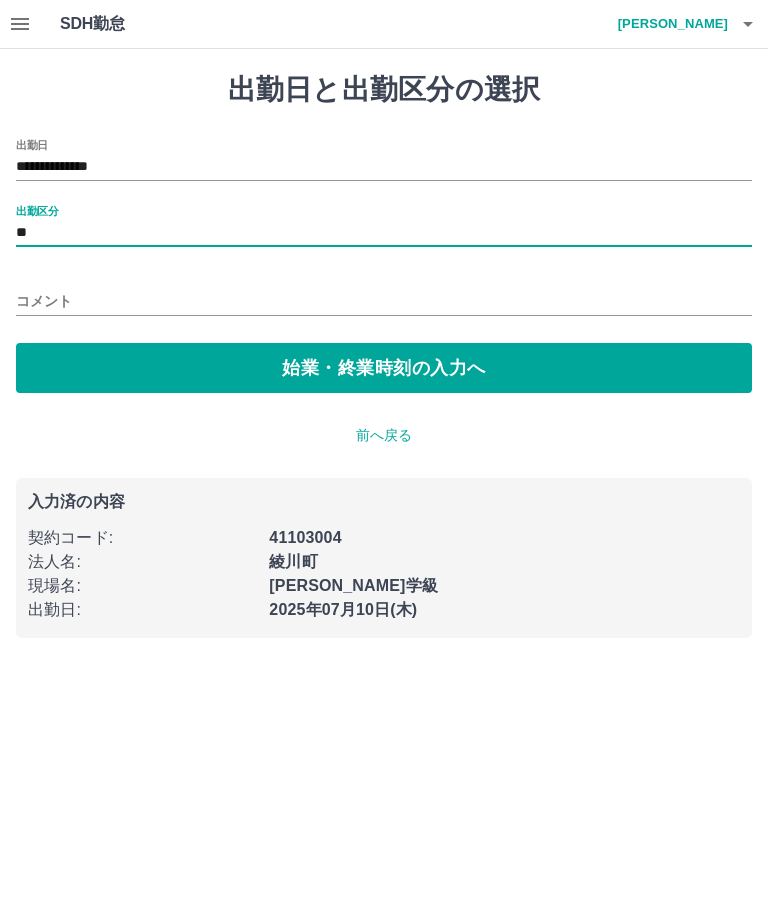click on "始業・終業時刻の入力へ" at bounding box center (384, 368) 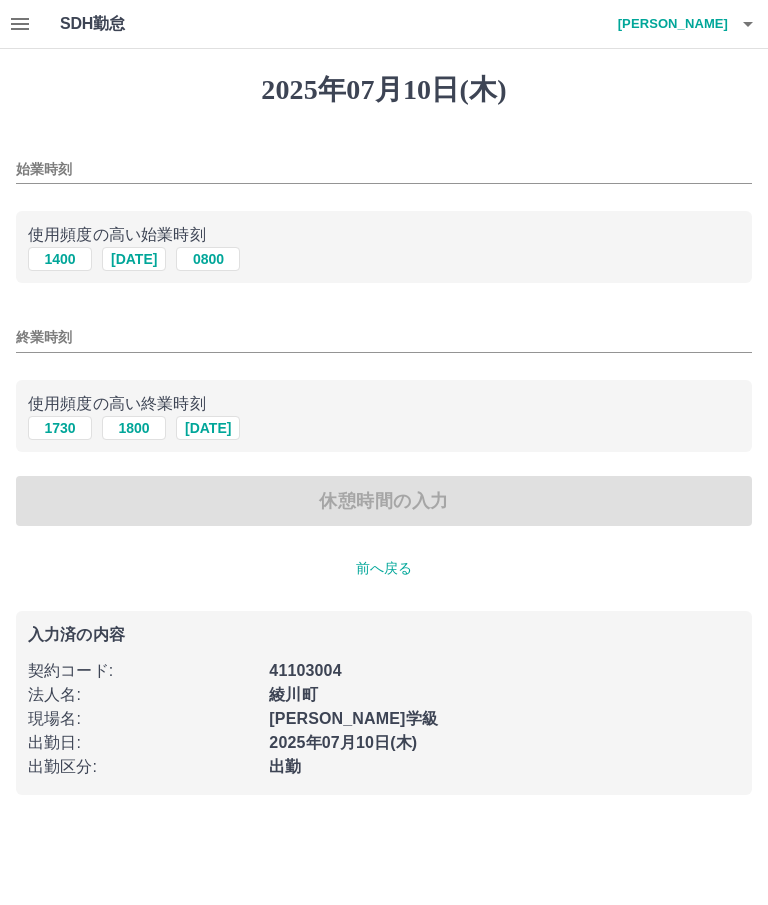 click on "1400" at bounding box center (60, 259) 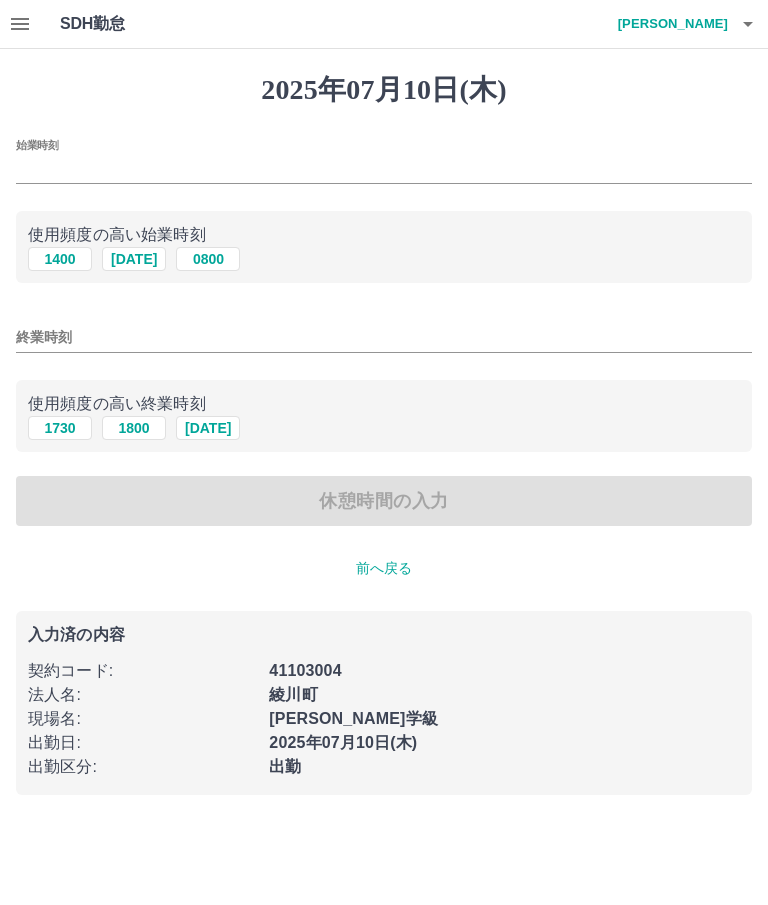 type on "****" 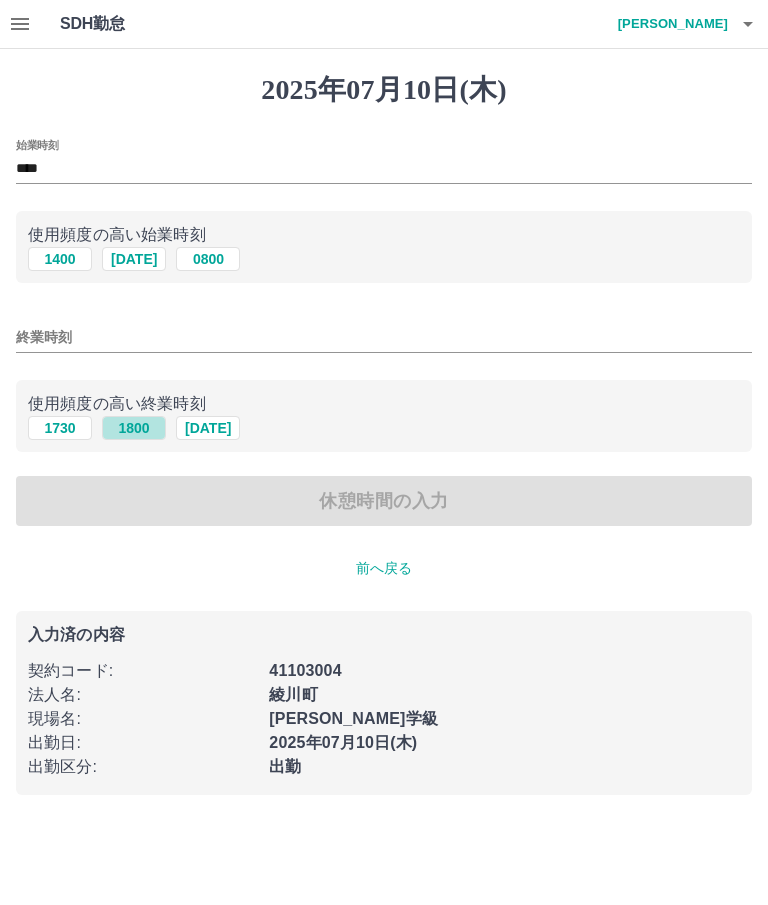 click on "1800" at bounding box center [134, 428] 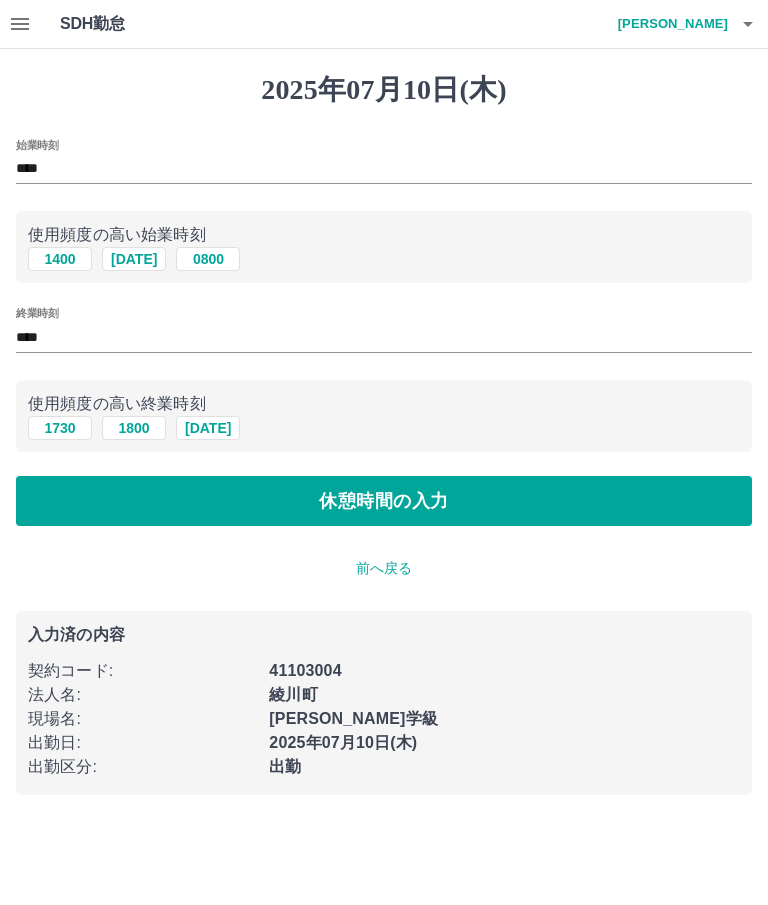 click on "休憩時間の入力" at bounding box center [384, 501] 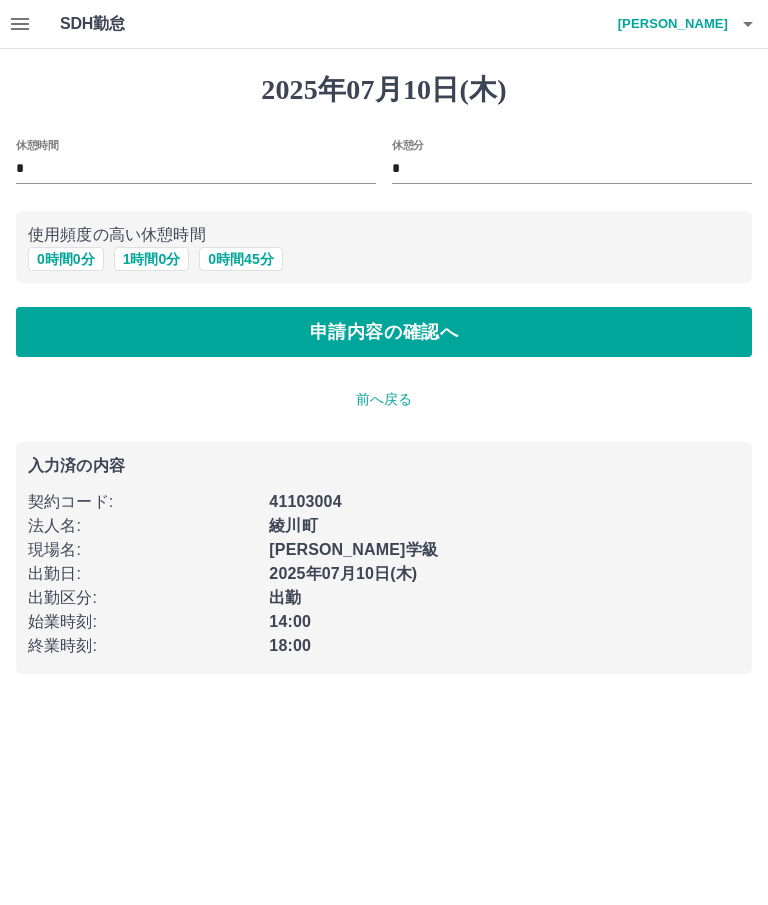 click on "申請内容の確認へ" at bounding box center (384, 332) 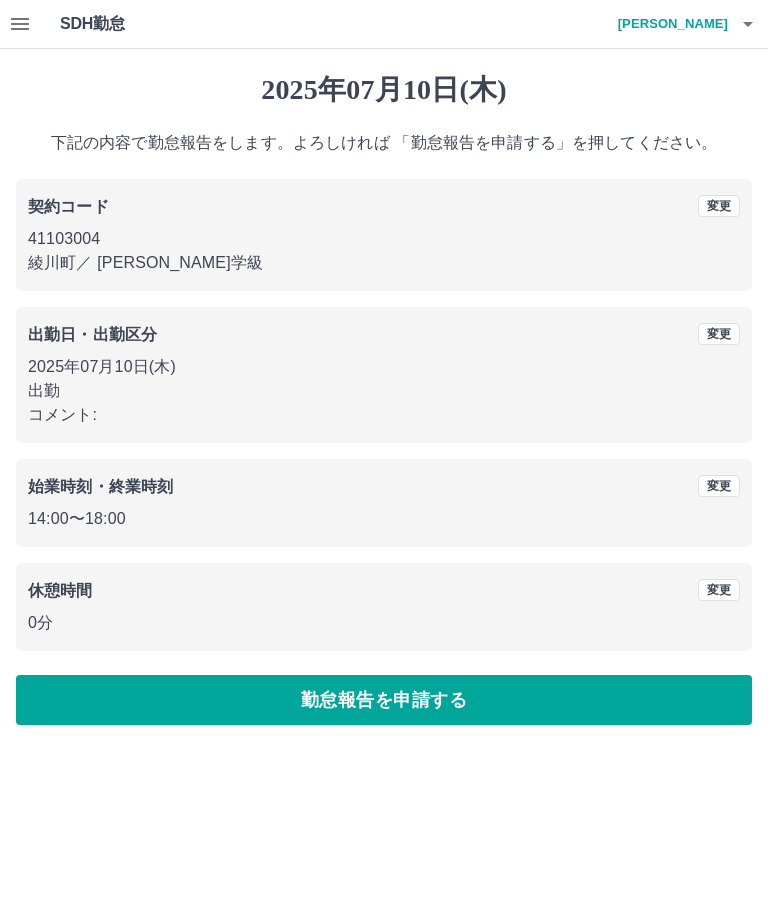 click on "勤怠報告を申請する" at bounding box center (384, 700) 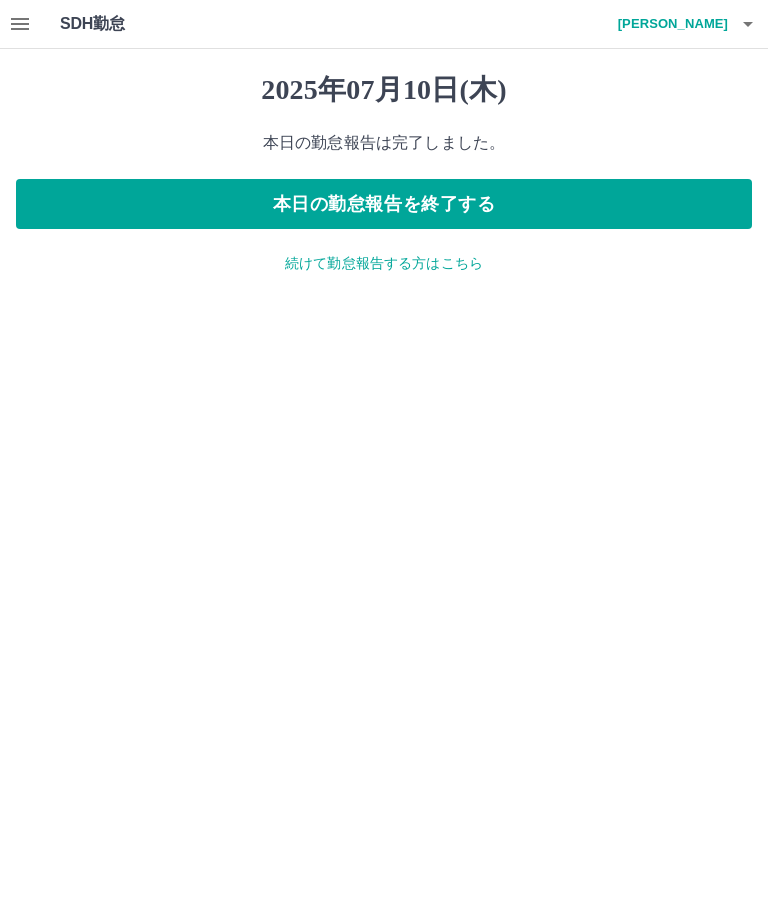 click on "本日の勤怠報告を終了する" at bounding box center [384, 204] 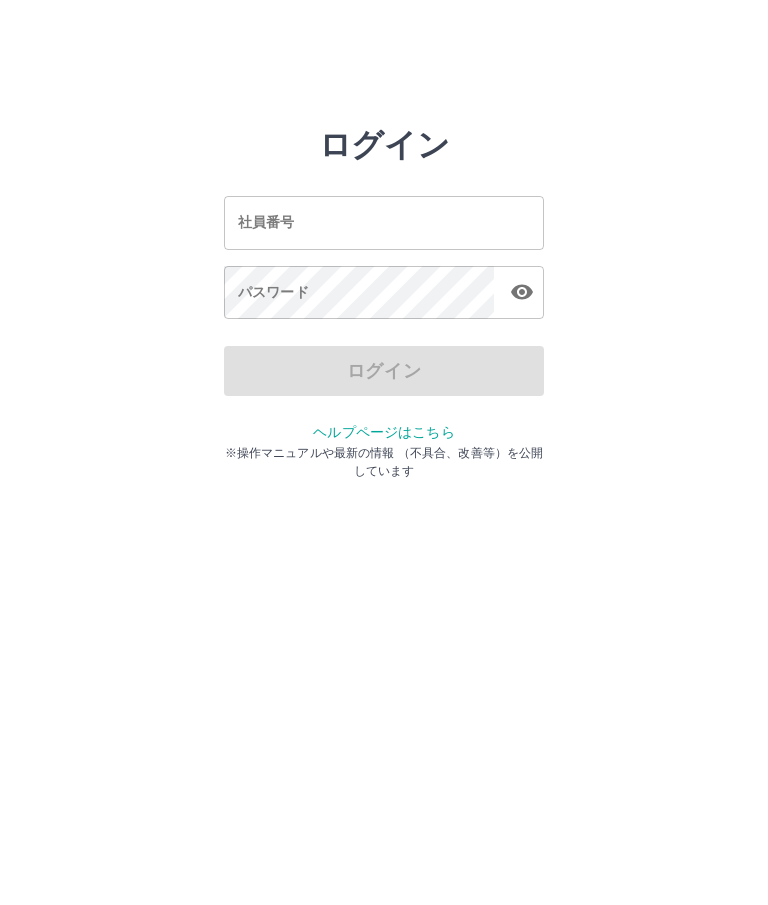 scroll, scrollTop: 0, scrollLeft: 0, axis: both 